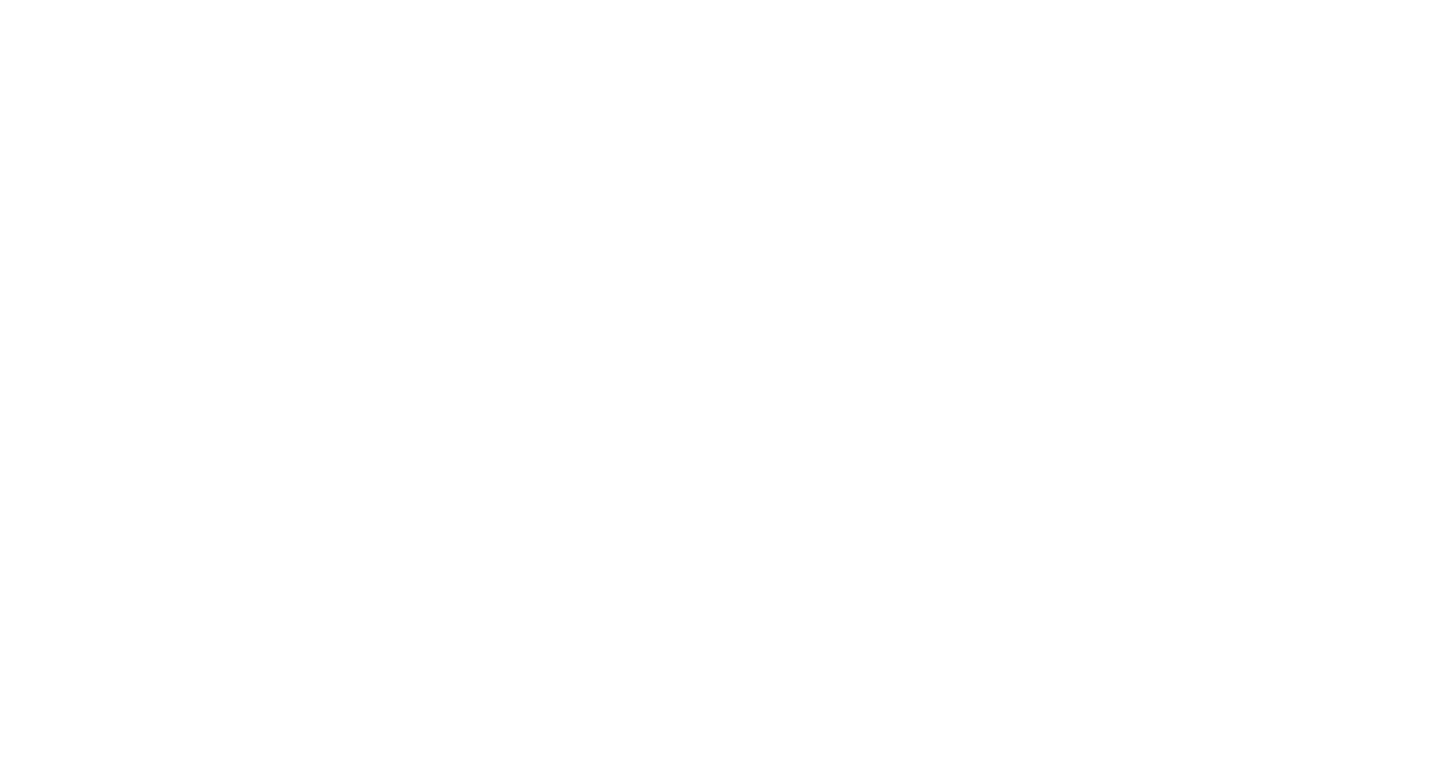 scroll, scrollTop: 0, scrollLeft: 0, axis: both 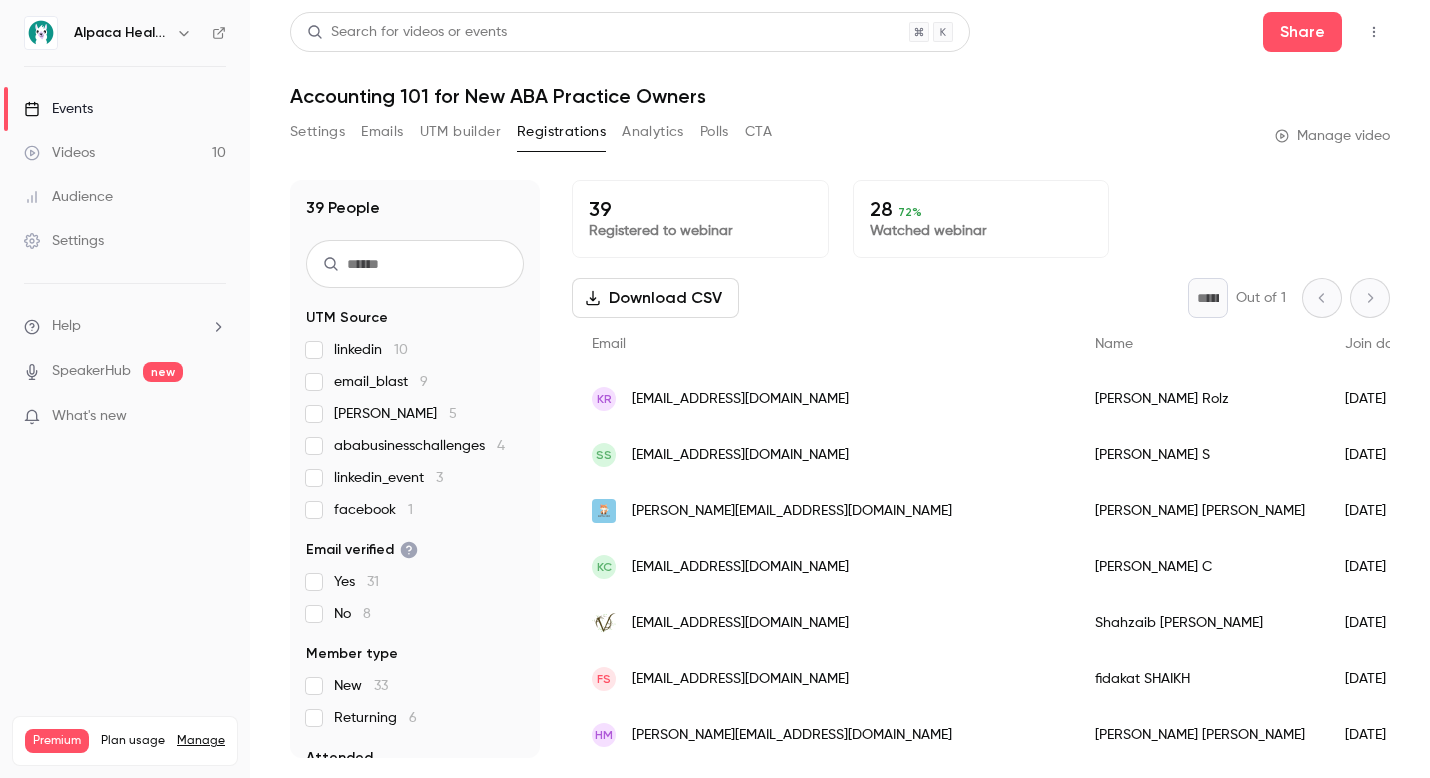 click on "Alpaca Health" at bounding box center (121, 33) 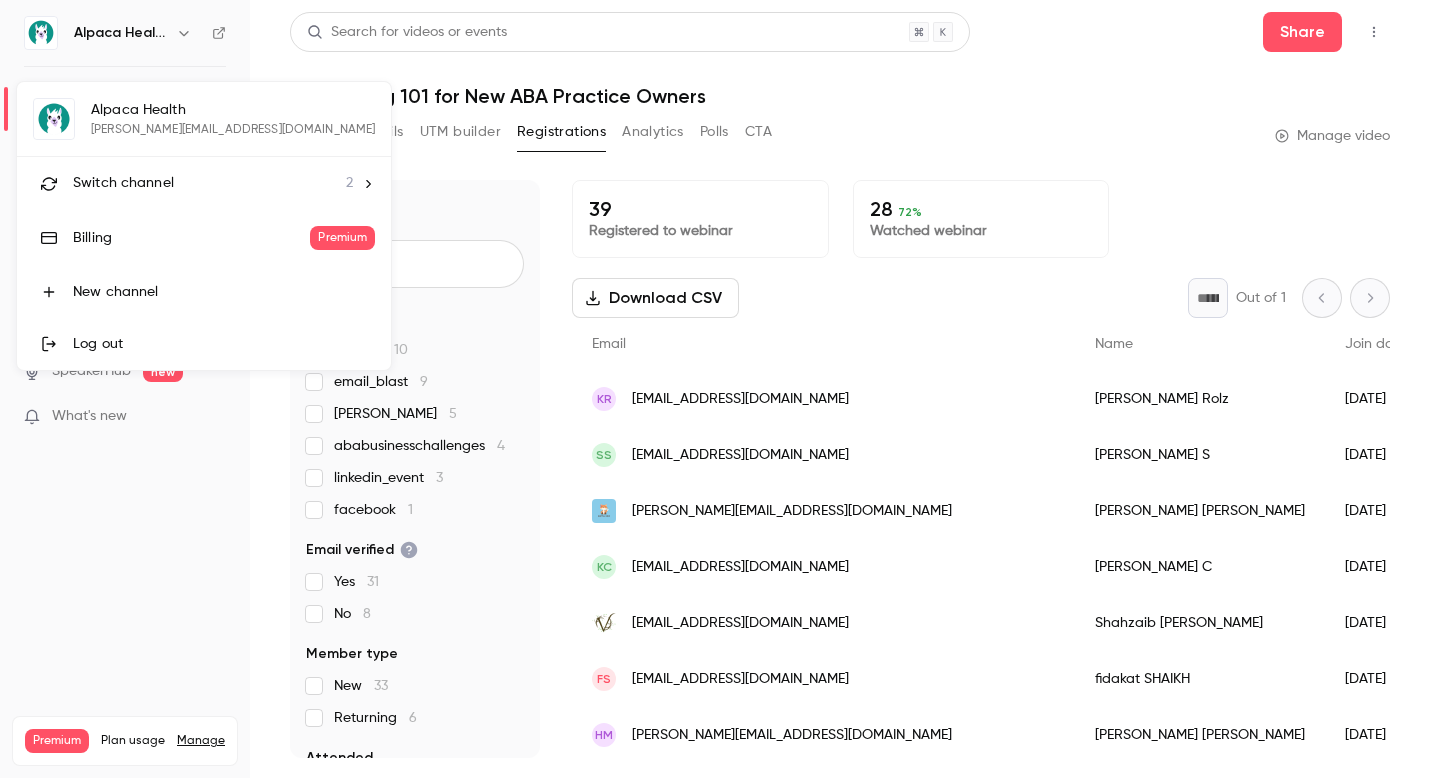 click on "Switch channel" at bounding box center (123, 183) 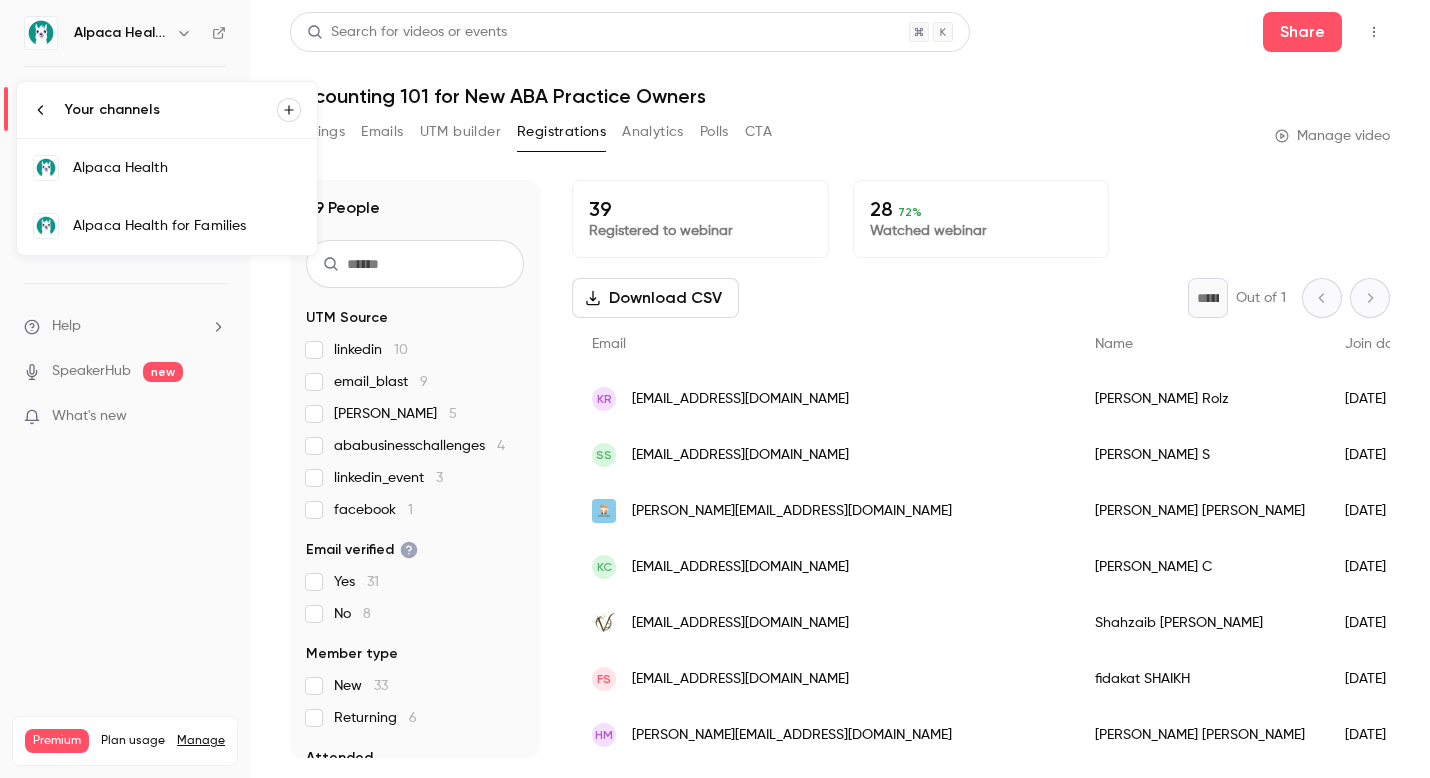 click on "Alpaca Health for Families" at bounding box center (187, 226) 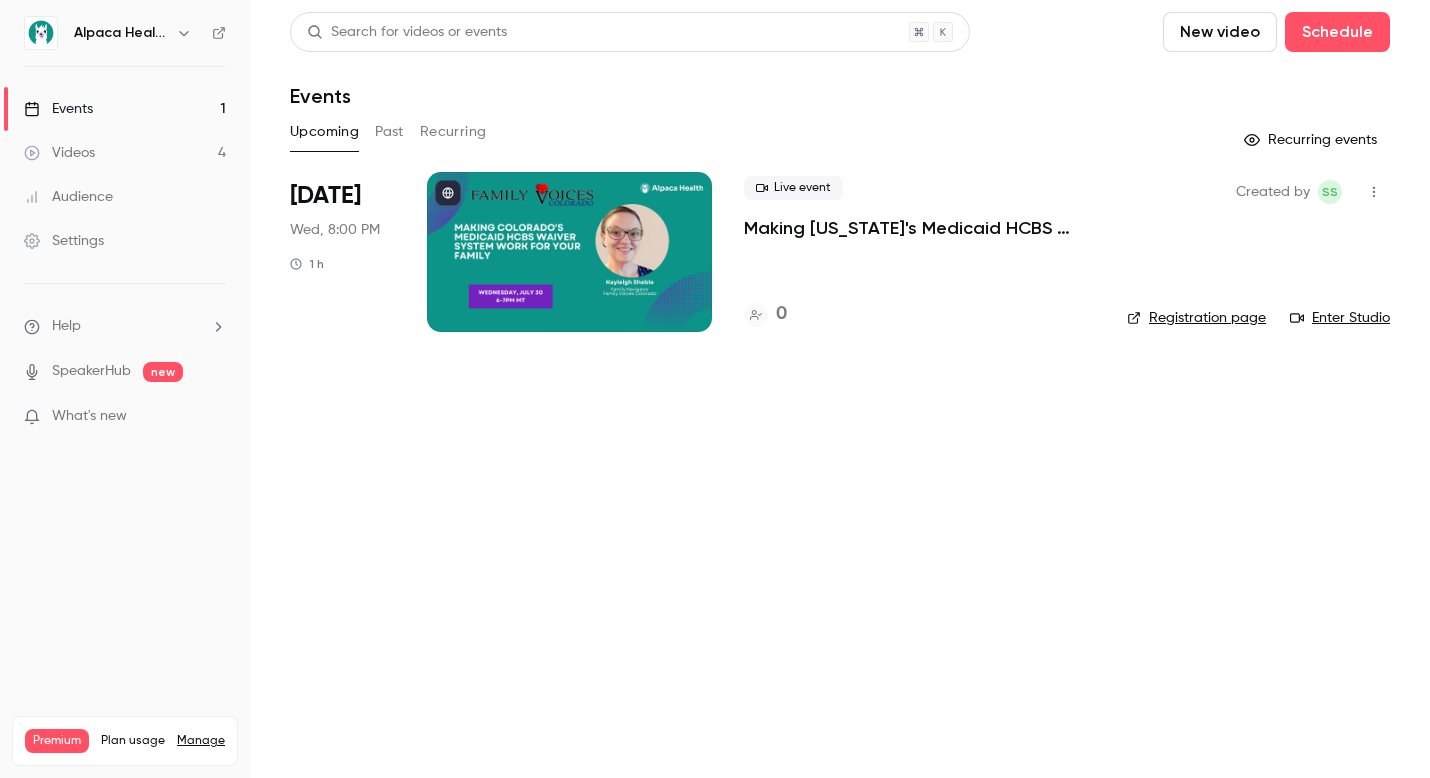 click on "Upcoming Past Recurring" at bounding box center (840, 132) 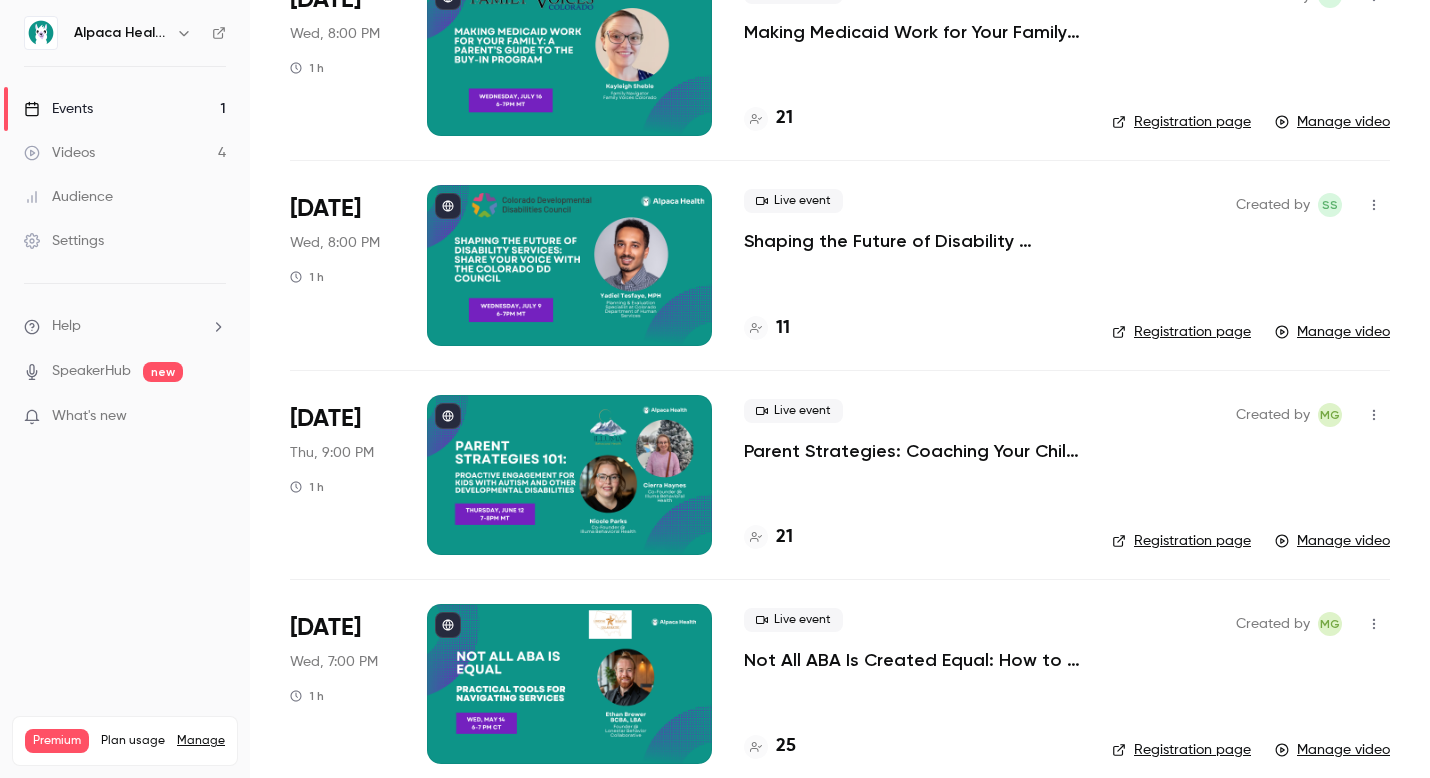 scroll, scrollTop: 218, scrollLeft: 0, axis: vertical 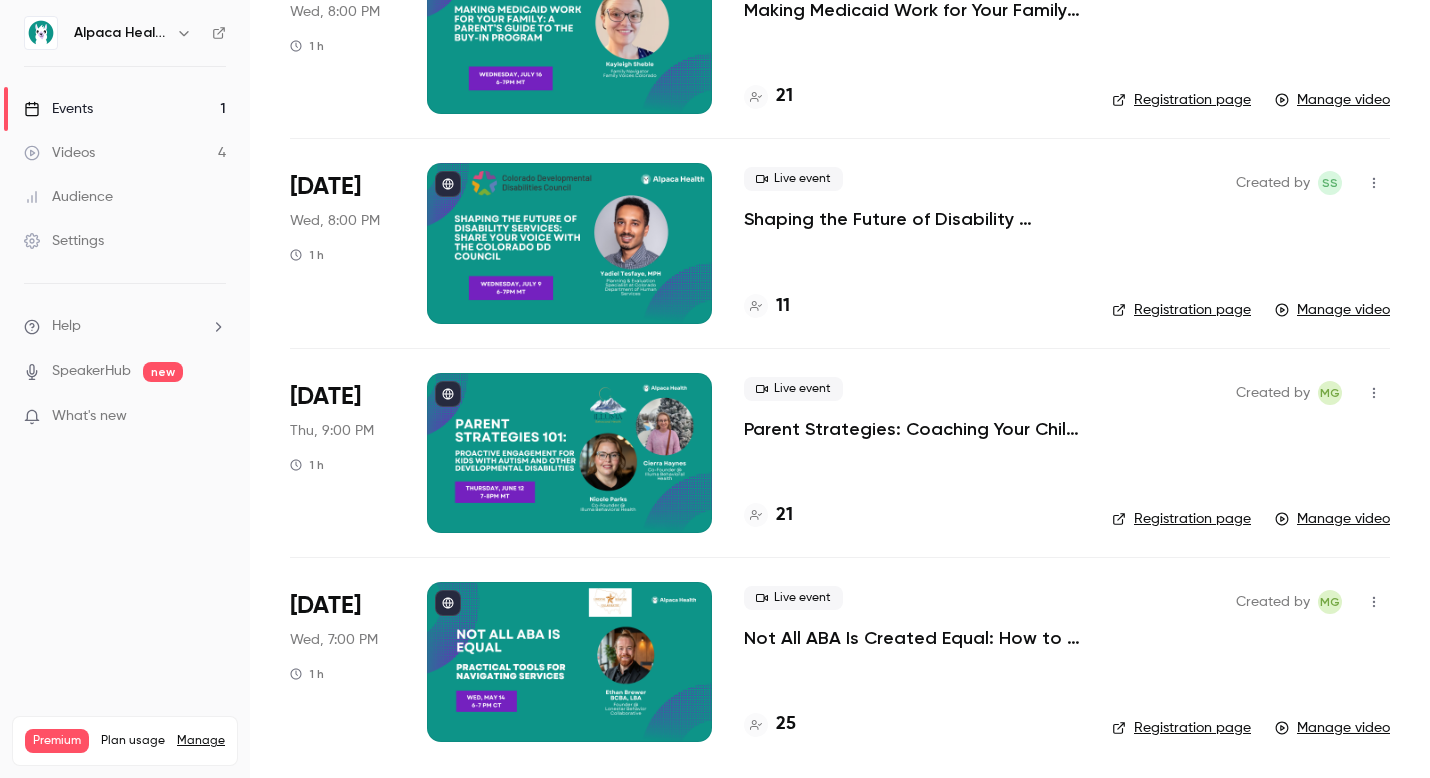click on "Parent Strategies: Coaching Your Child Through Early Coping Skills at Home" at bounding box center (912, 429) 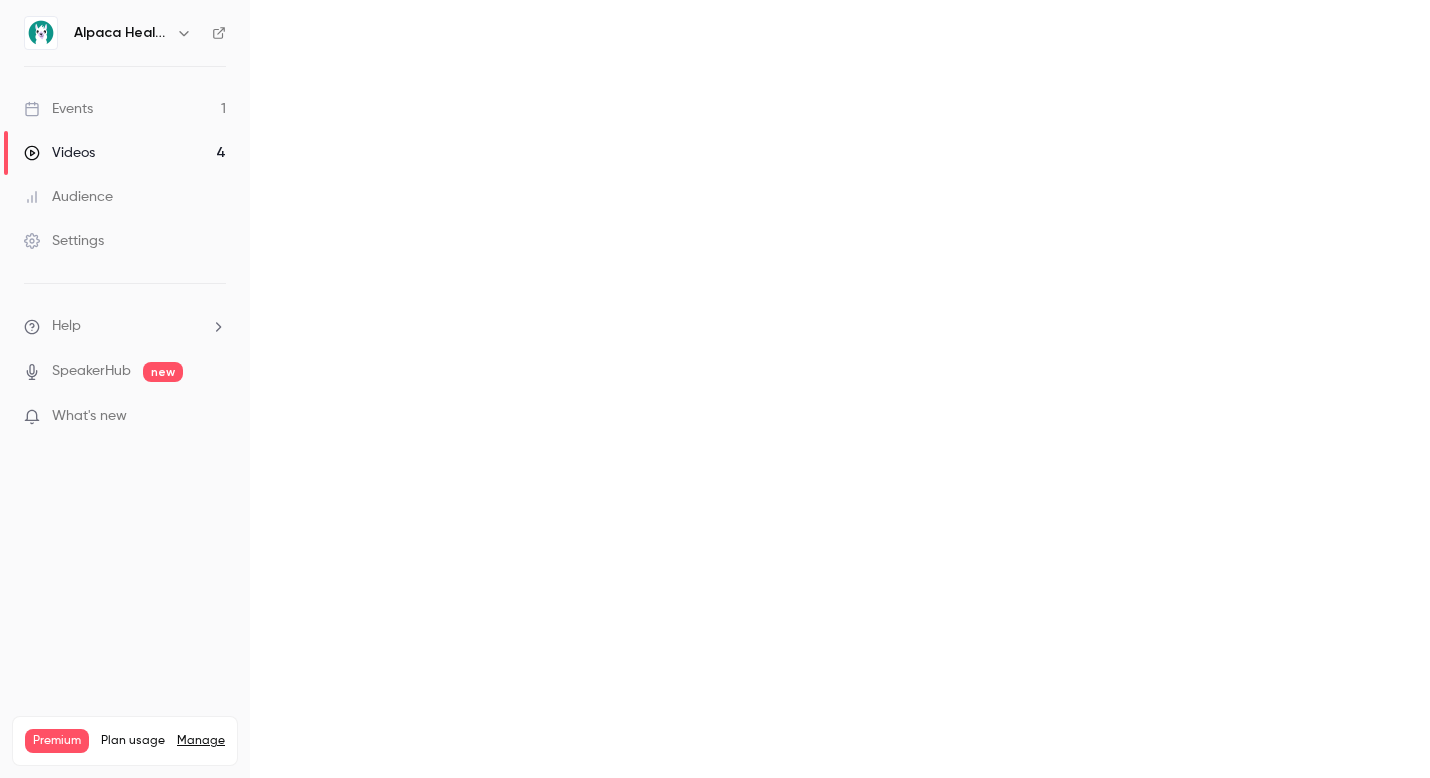 scroll, scrollTop: 0, scrollLeft: 0, axis: both 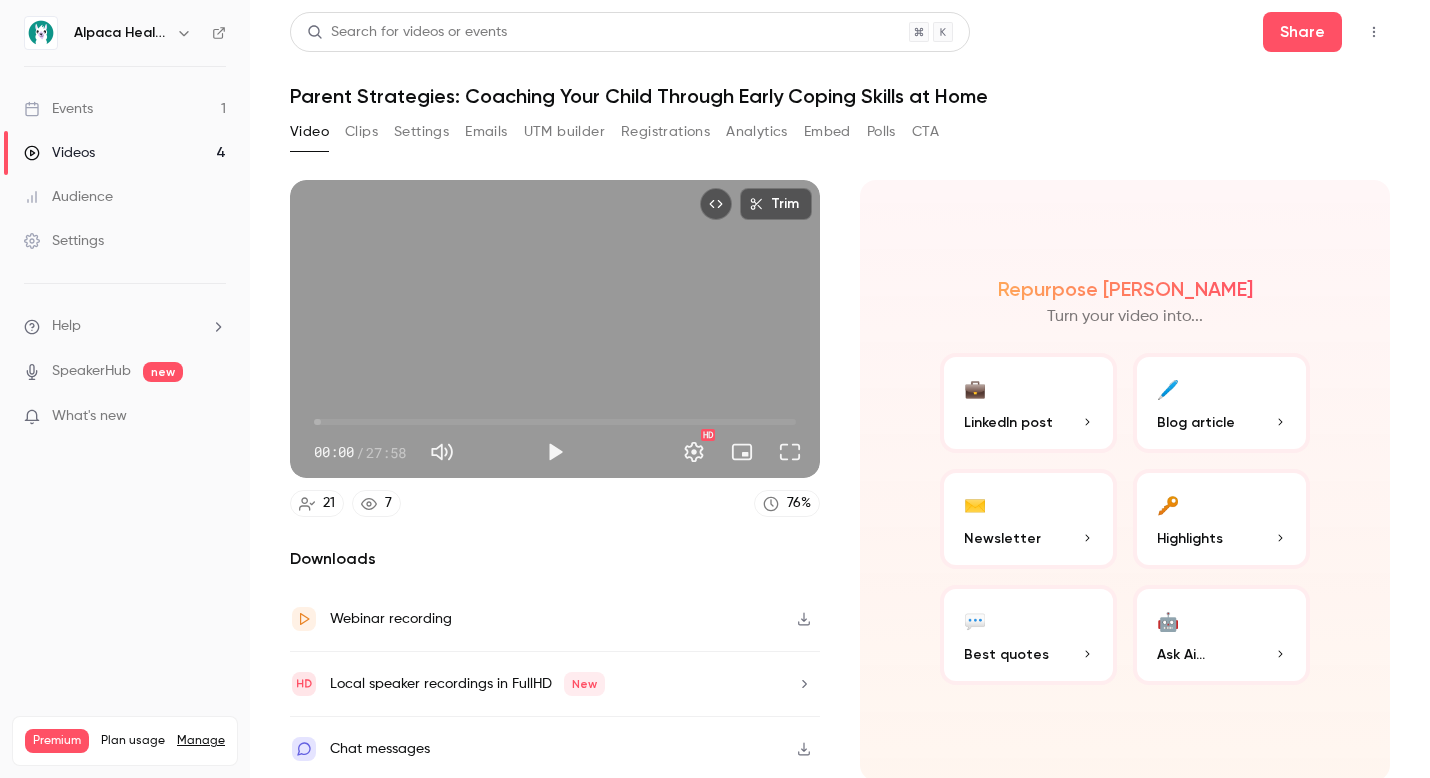 click on "UTM builder" at bounding box center [564, 132] 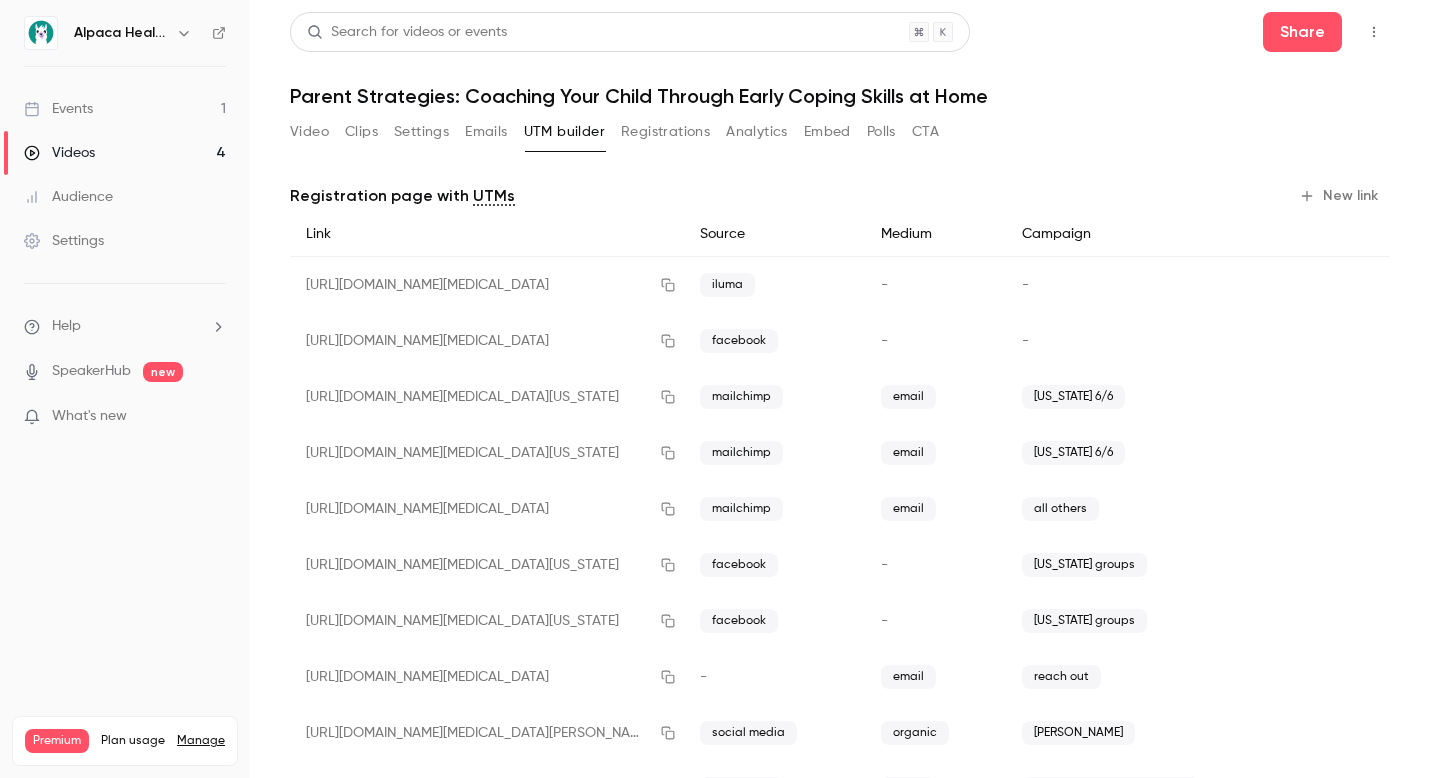 click on "New link" at bounding box center [1340, 196] 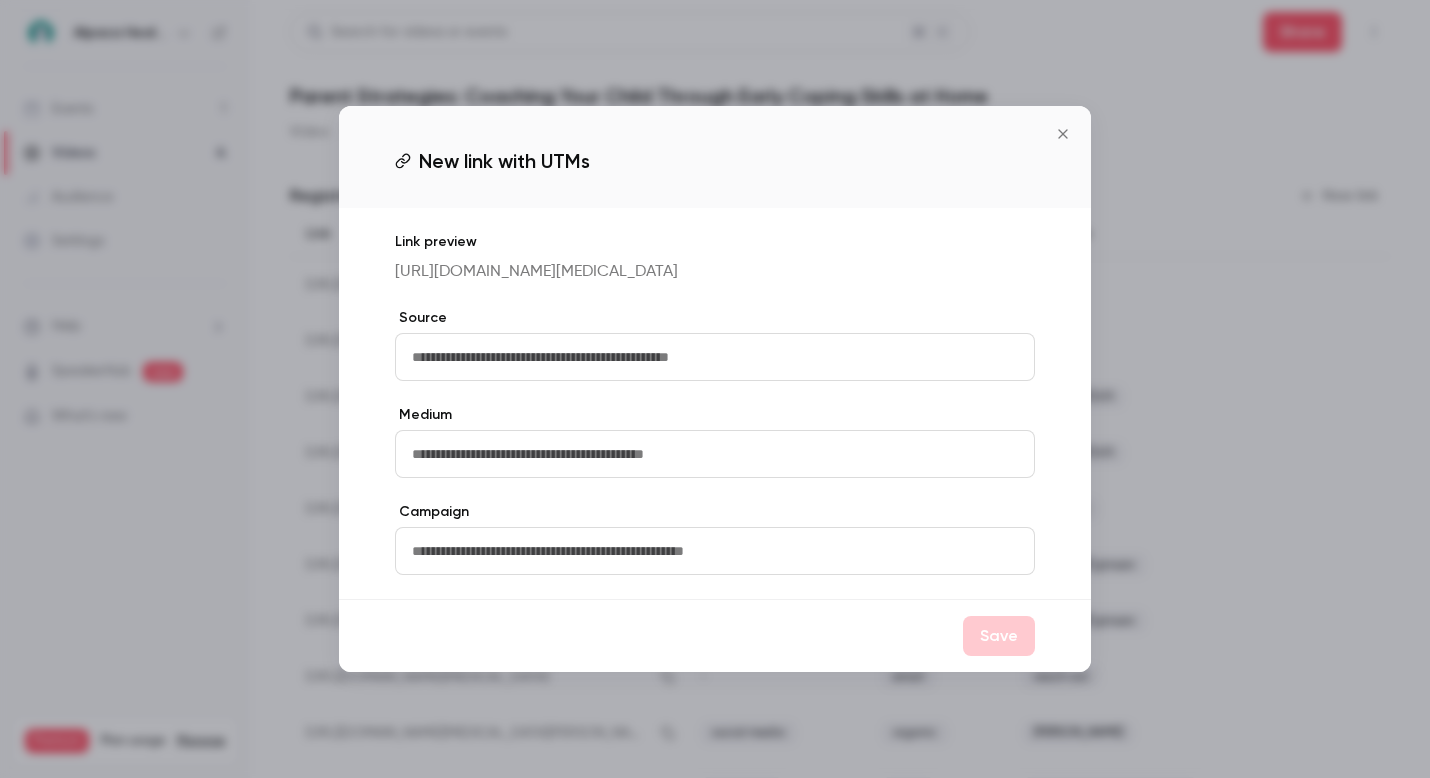 click at bounding box center (715, 357) 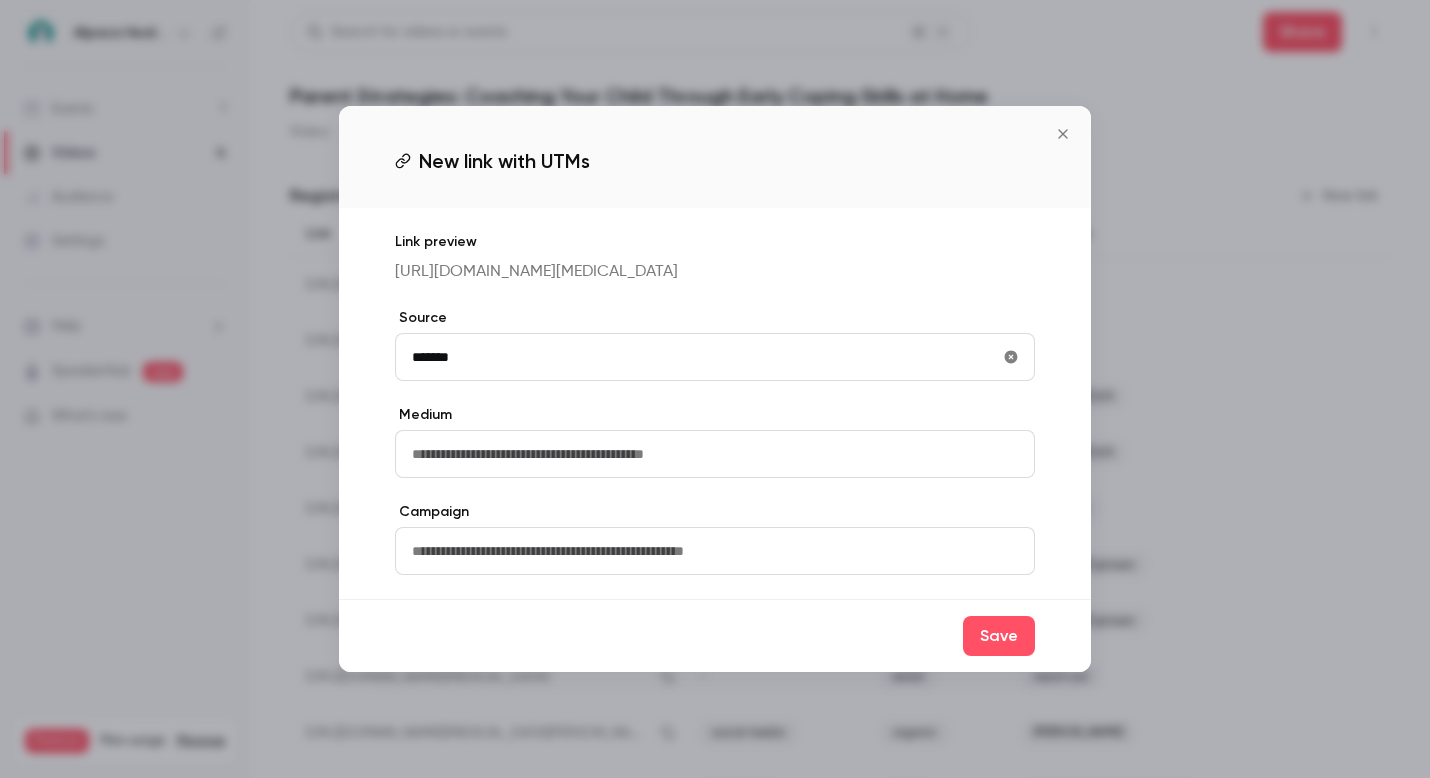 type on "*******" 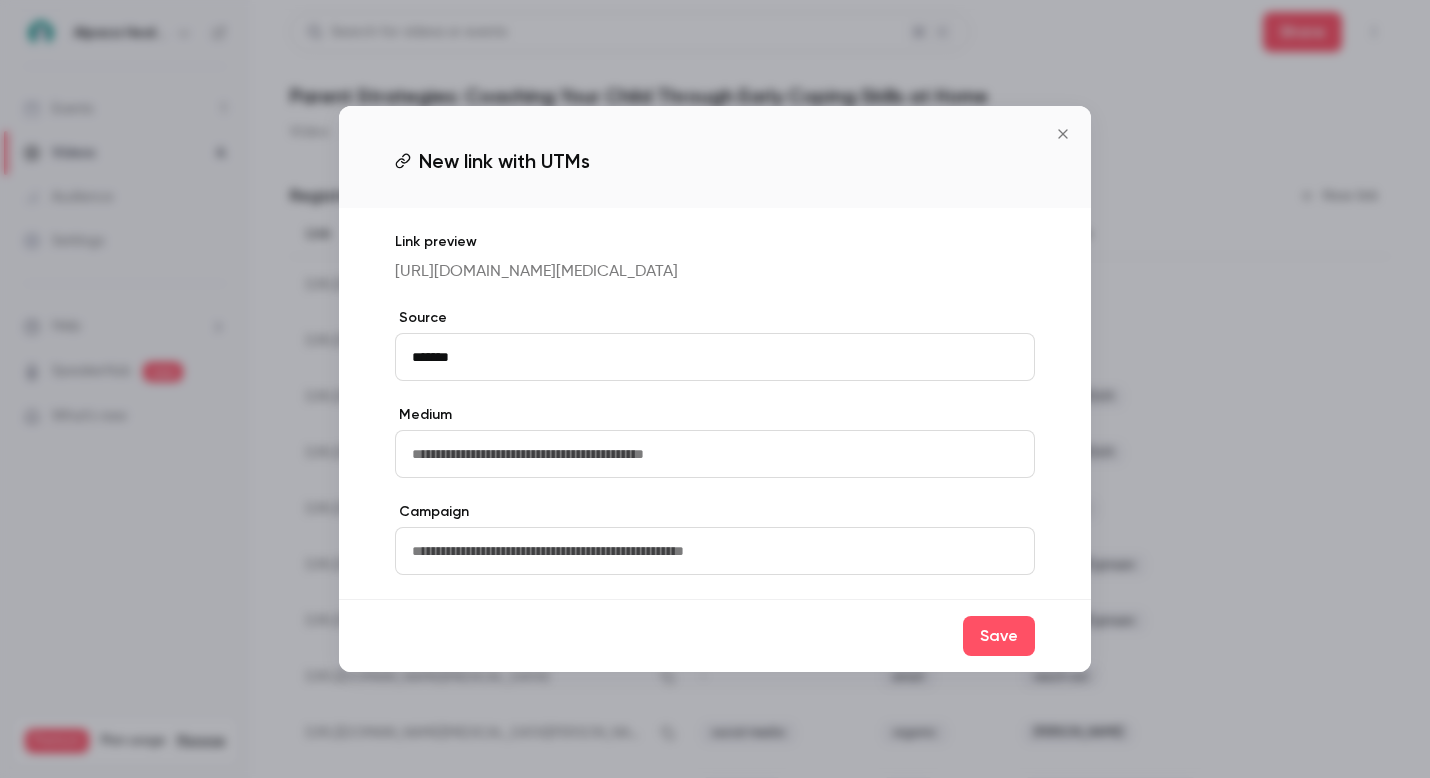 type 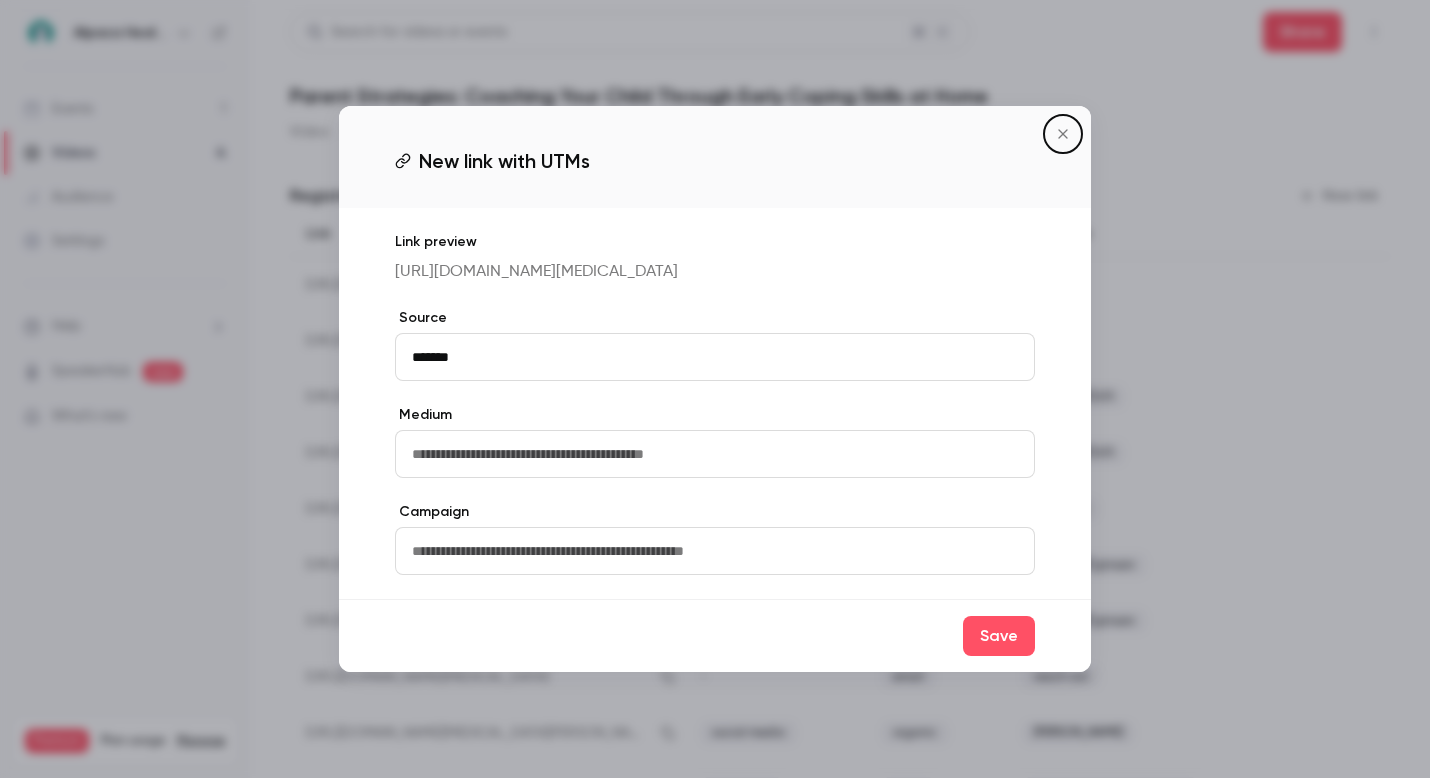 click at bounding box center (715, 454) 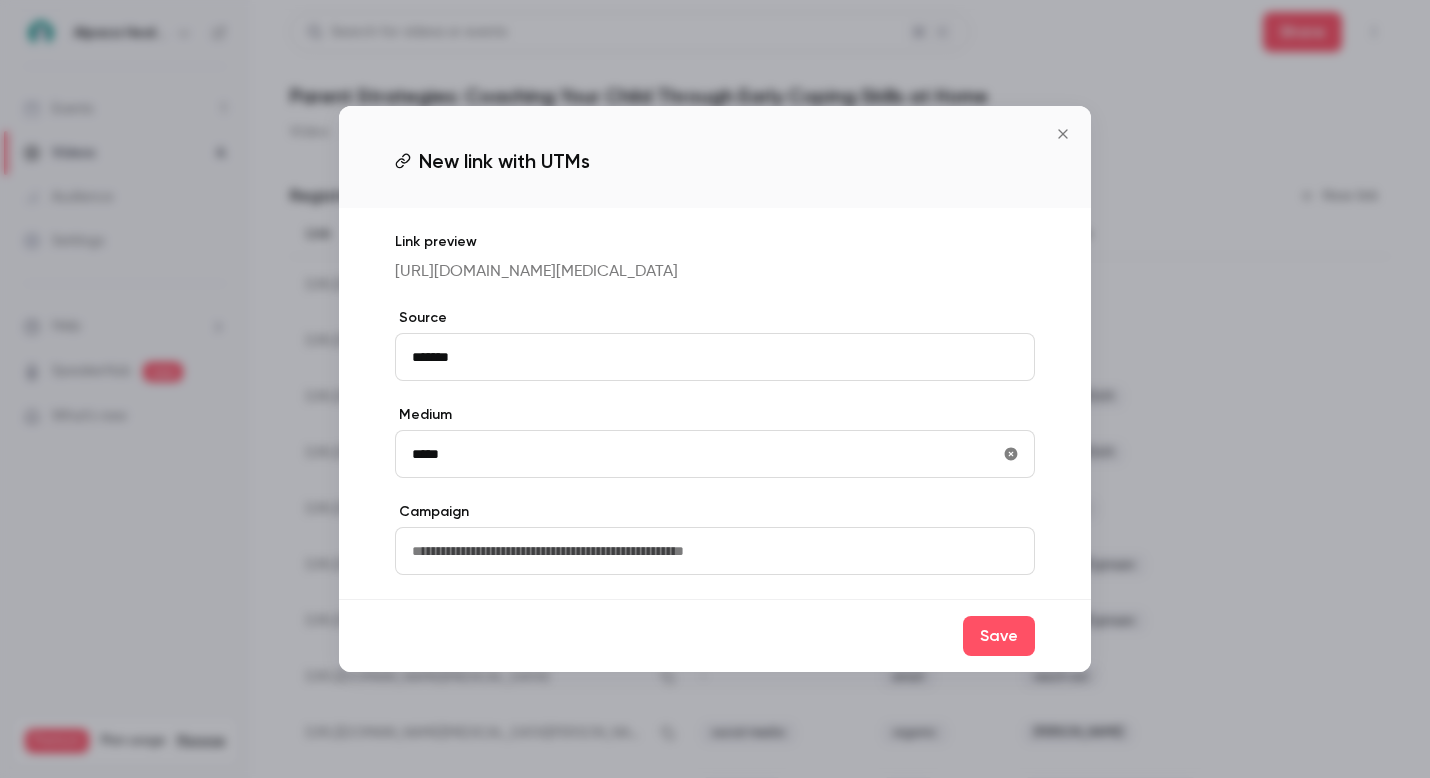 type on "*****" 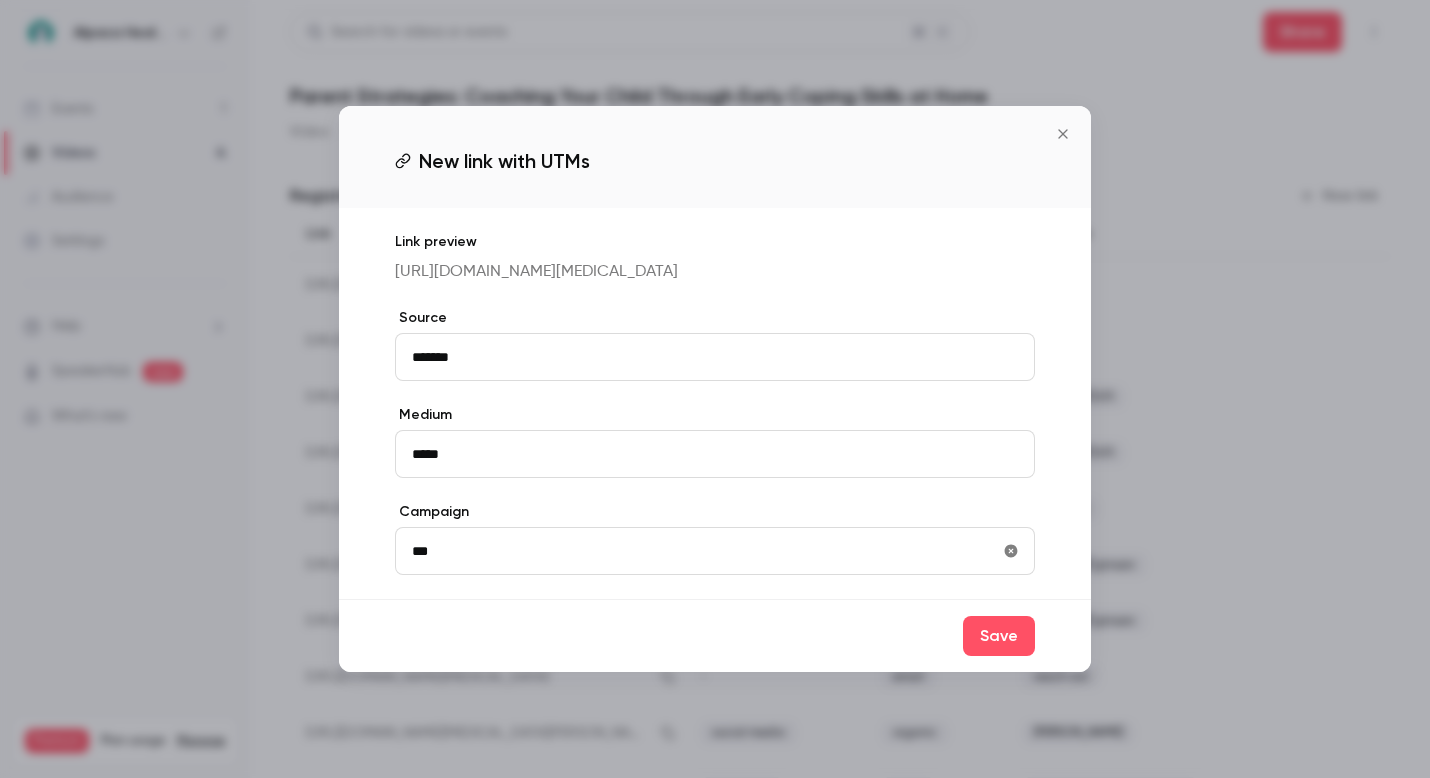 type on "**" 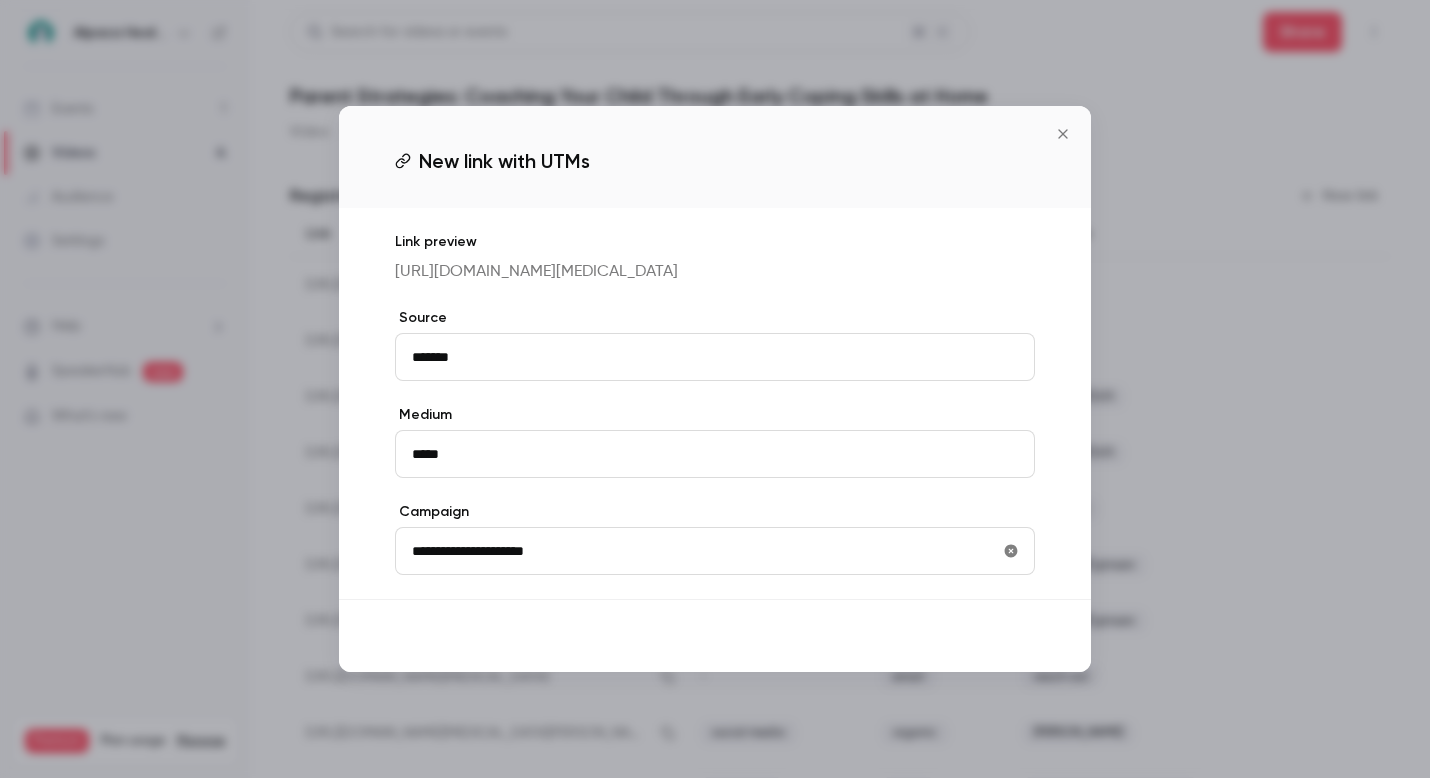 type on "**********" 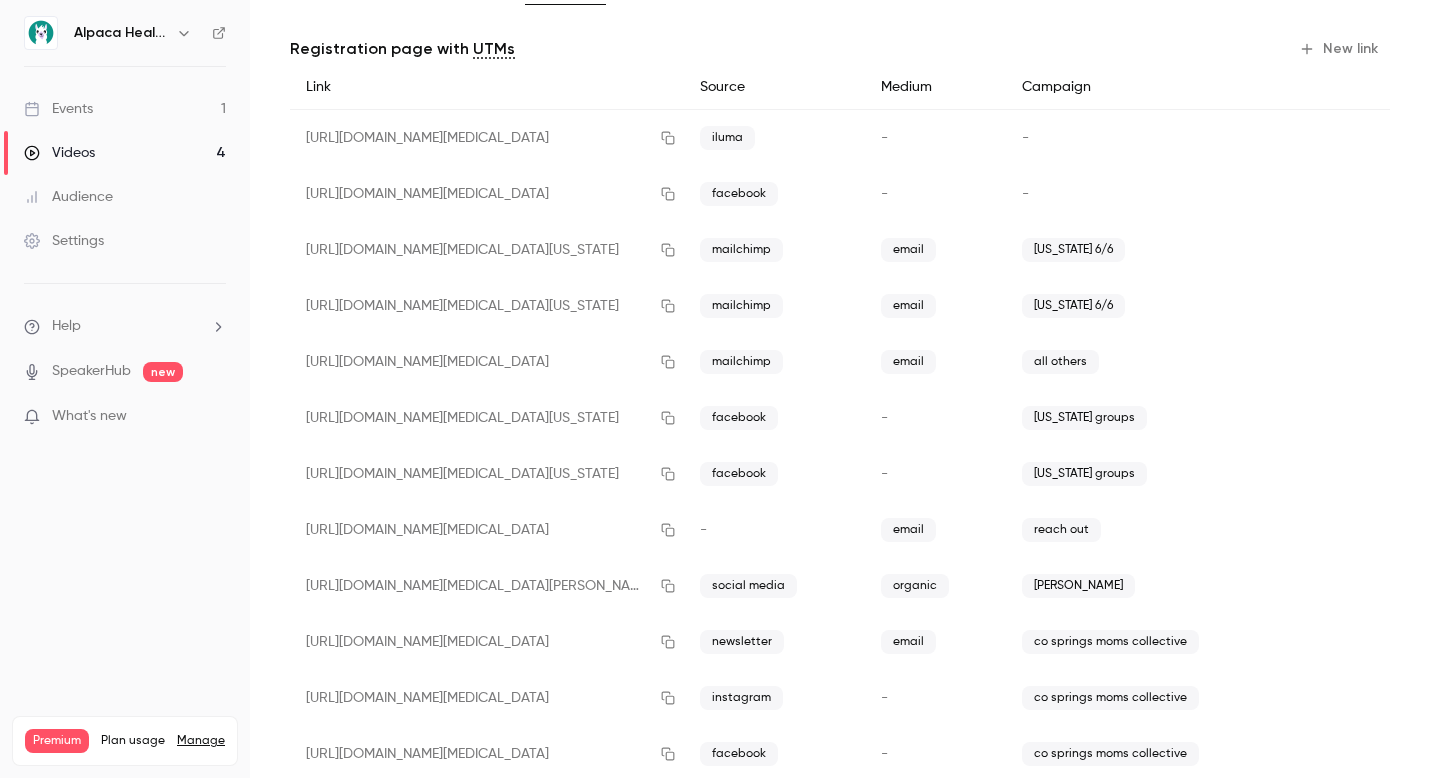 scroll, scrollTop: 575, scrollLeft: 0, axis: vertical 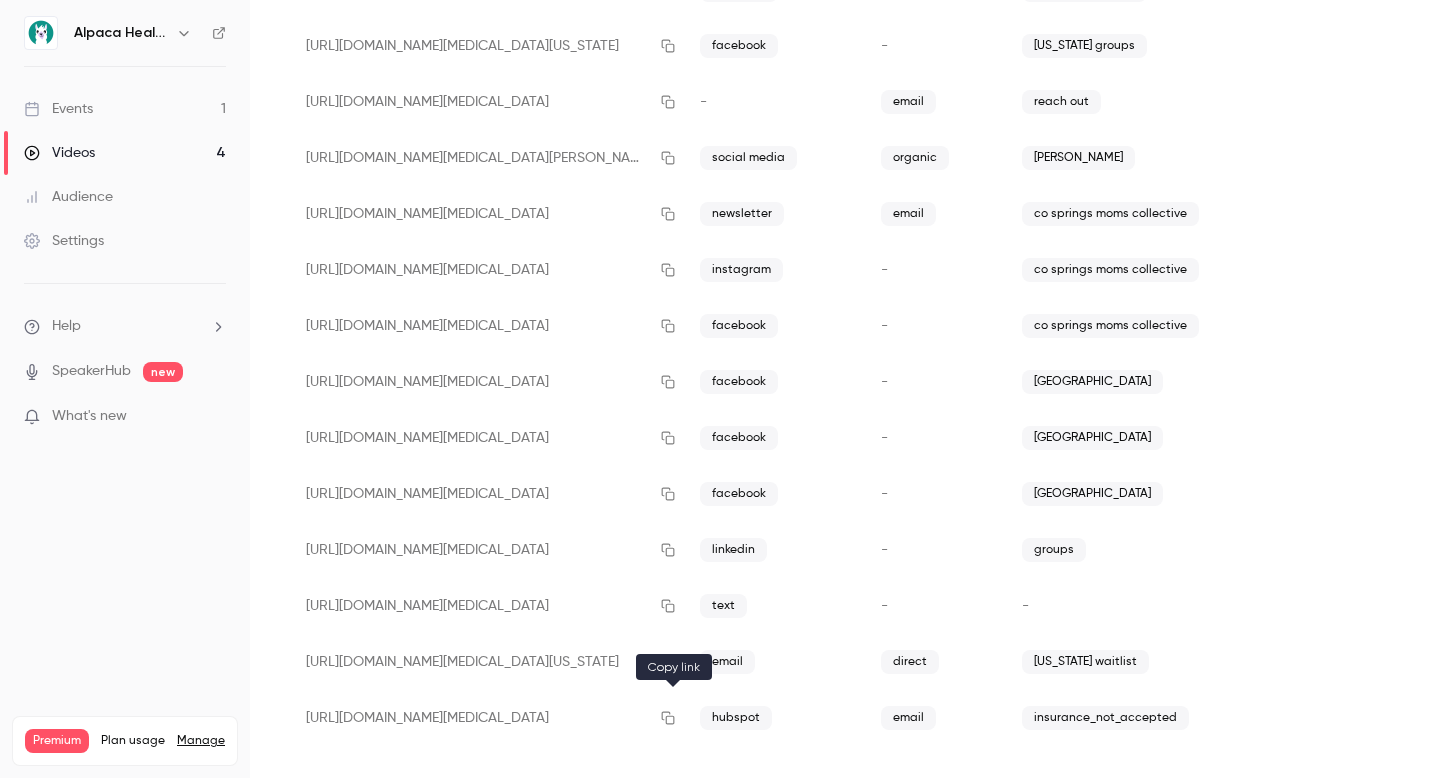 click at bounding box center (668, 718) 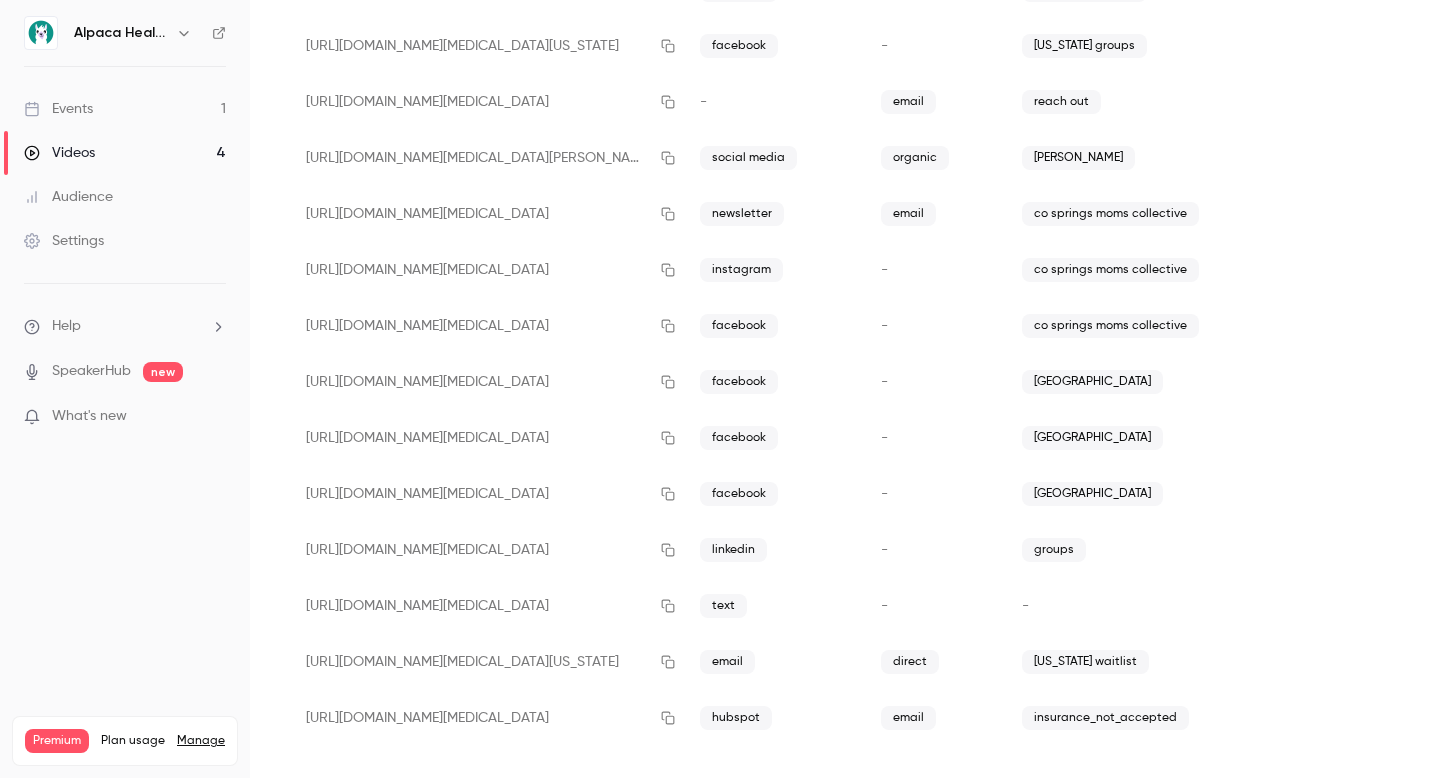 type 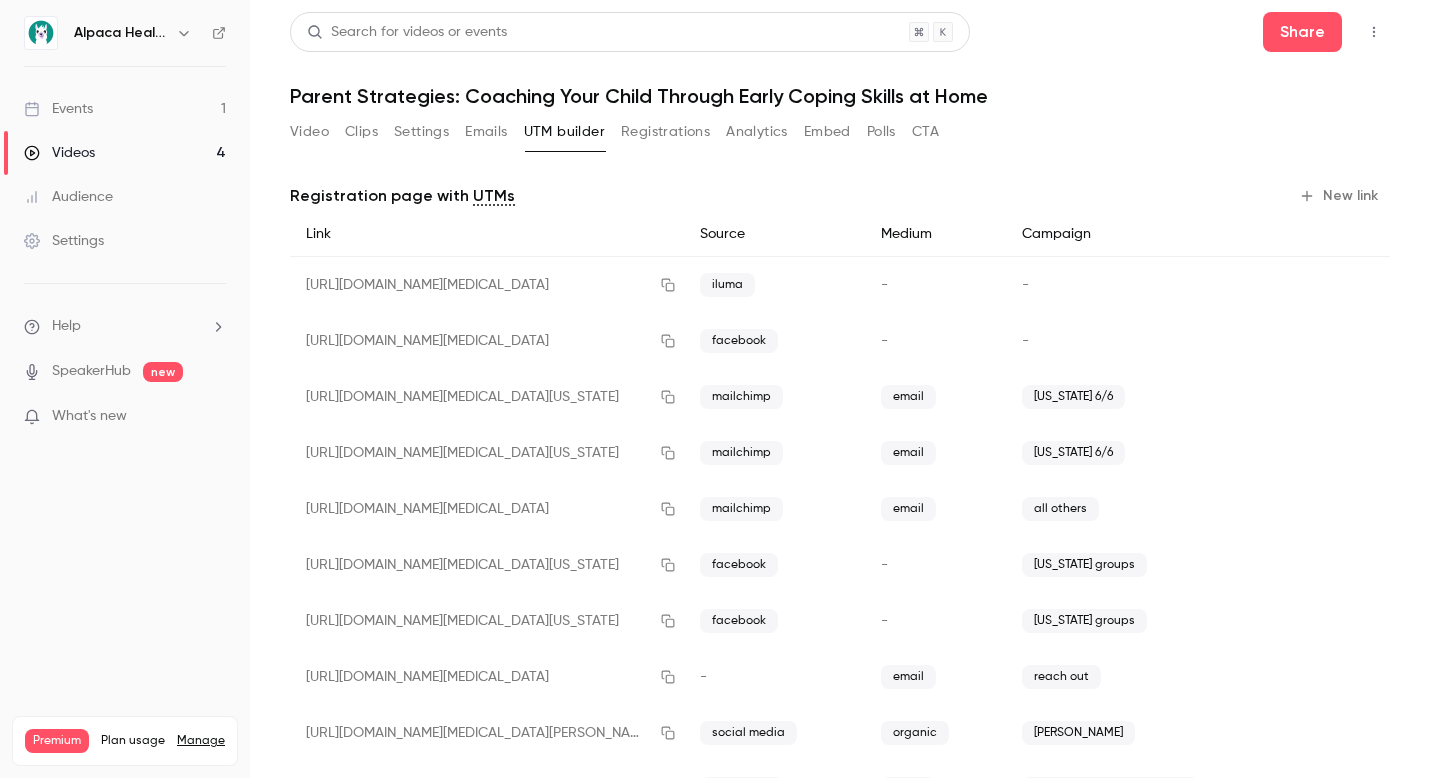 click on "Videos 4" at bounding box center [125, 153] 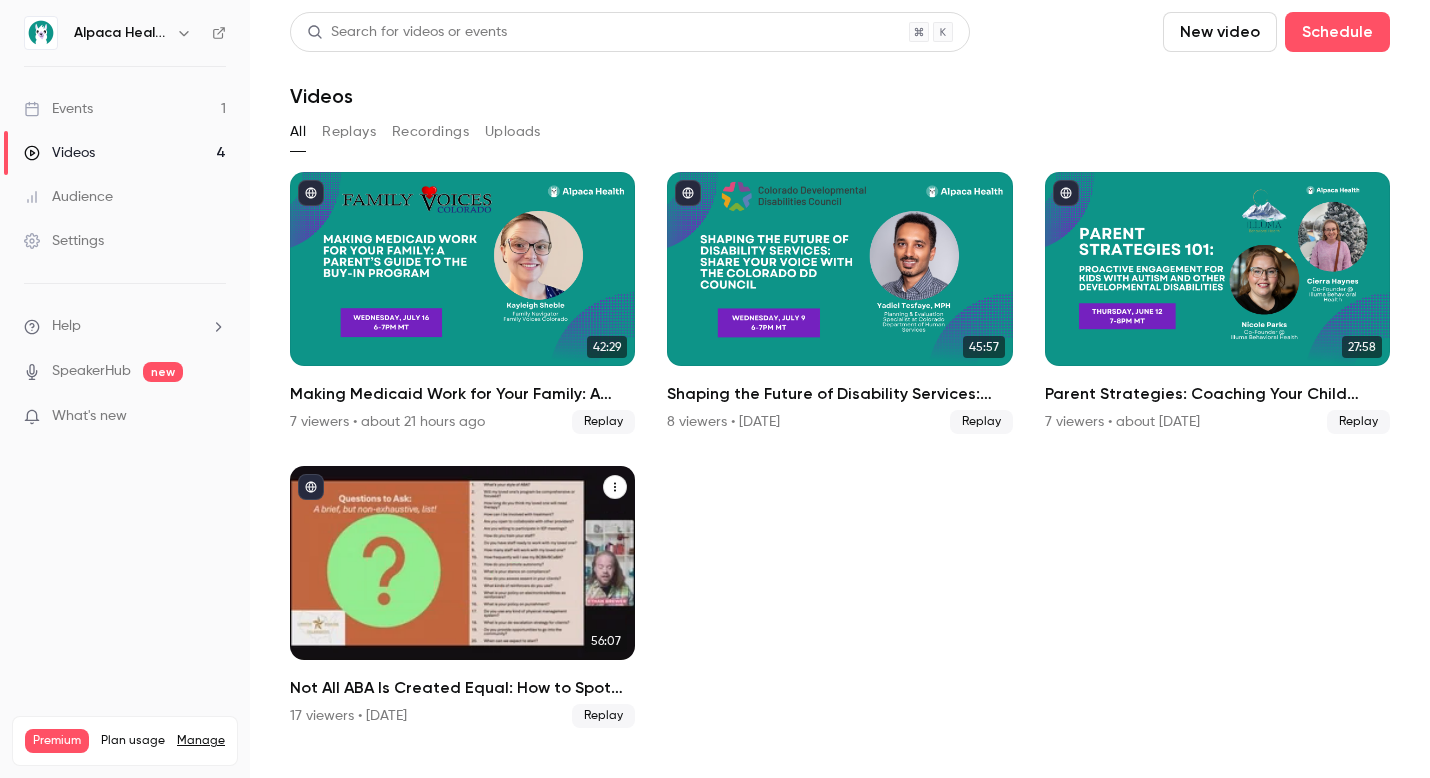 click on "17 viewers • [DATE] Replay" at bounding box center [462, 716] 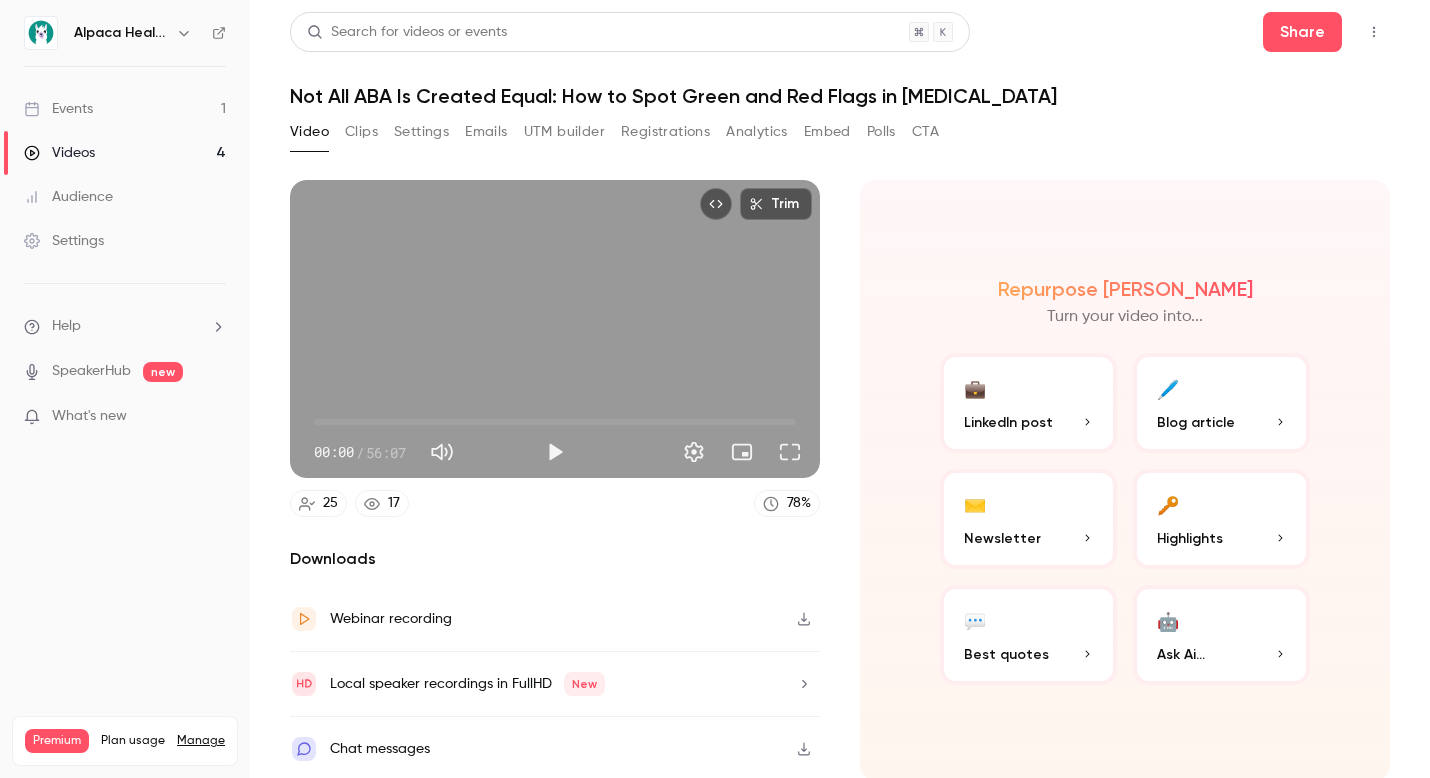 click on "UTM builder" at bounding box center [564, 132] 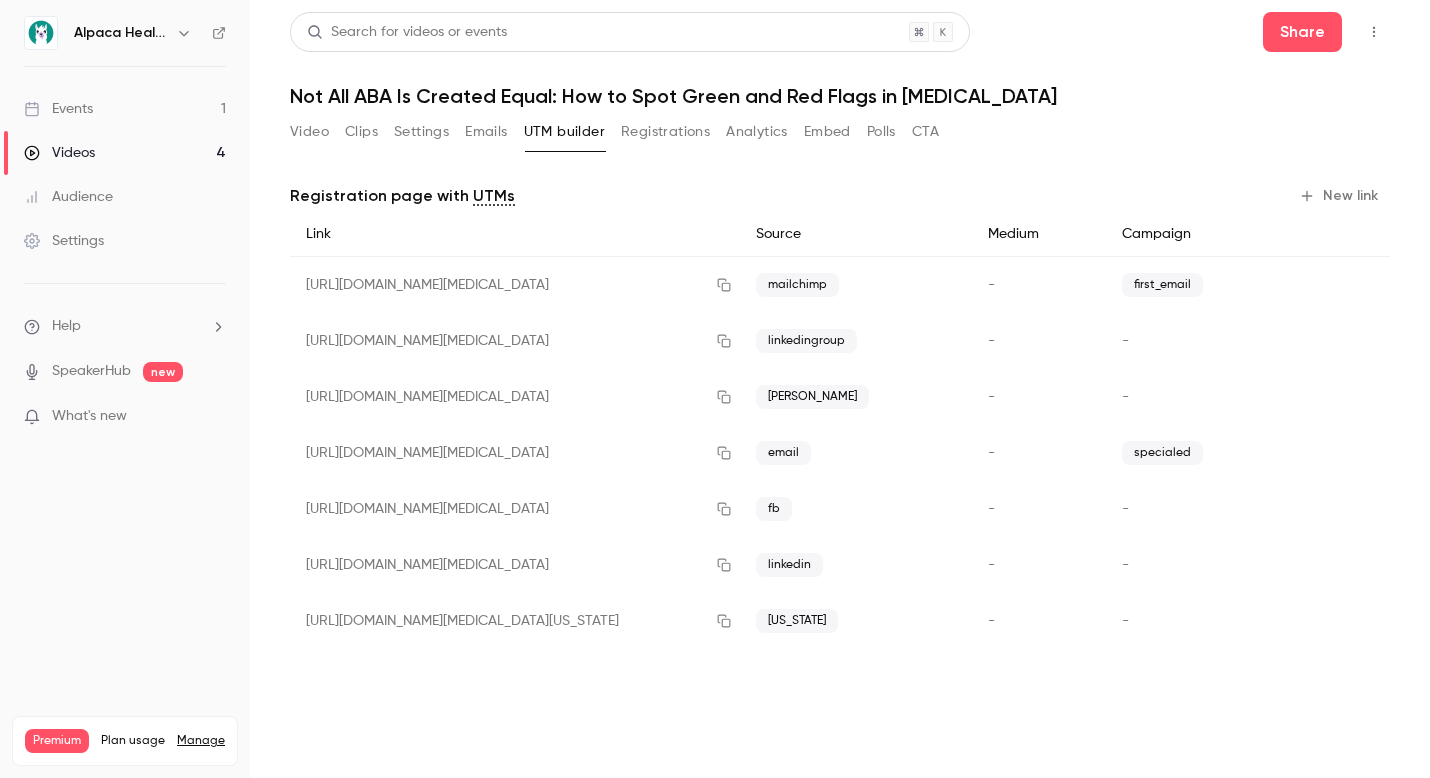 click on "New link" at bounding box center [1340, 196] 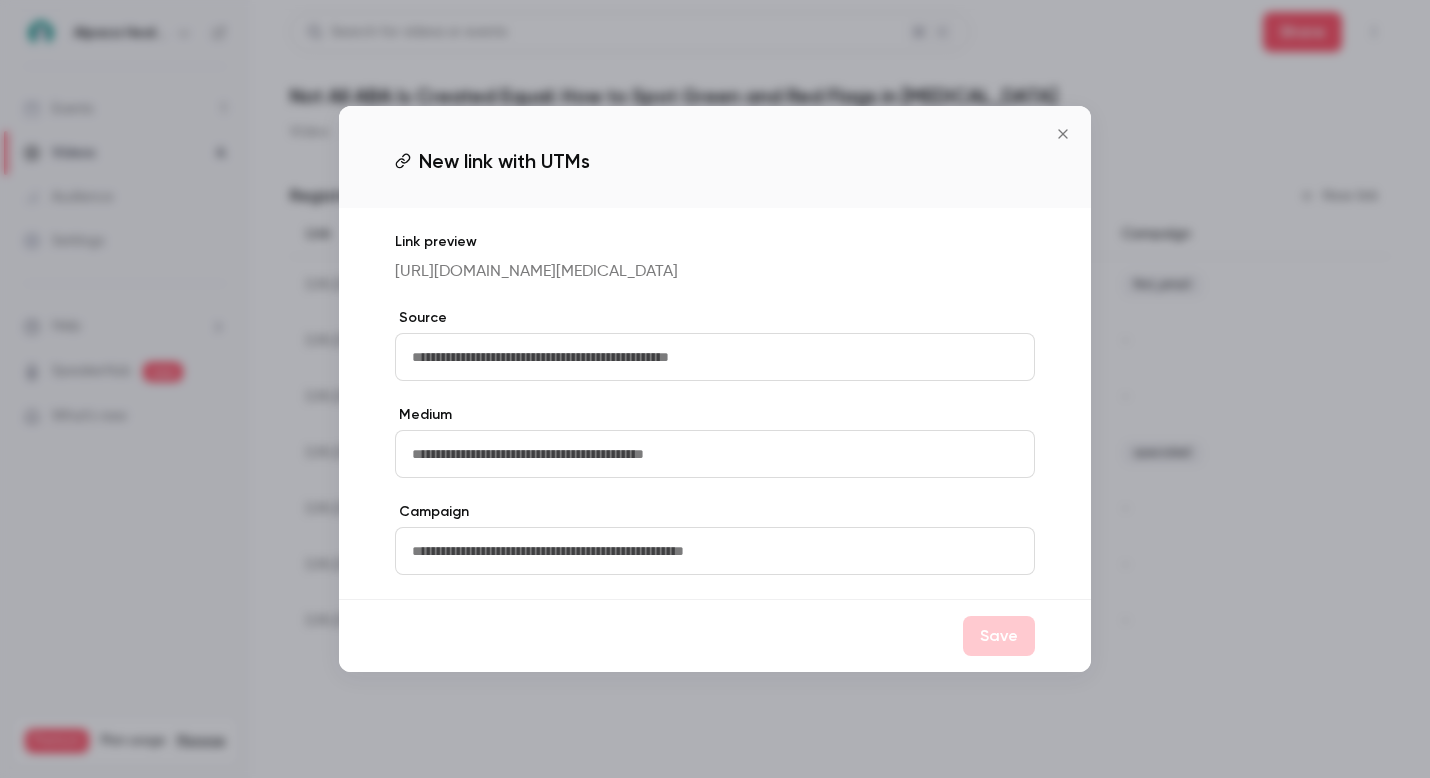 click at bounding box center [715, 357] 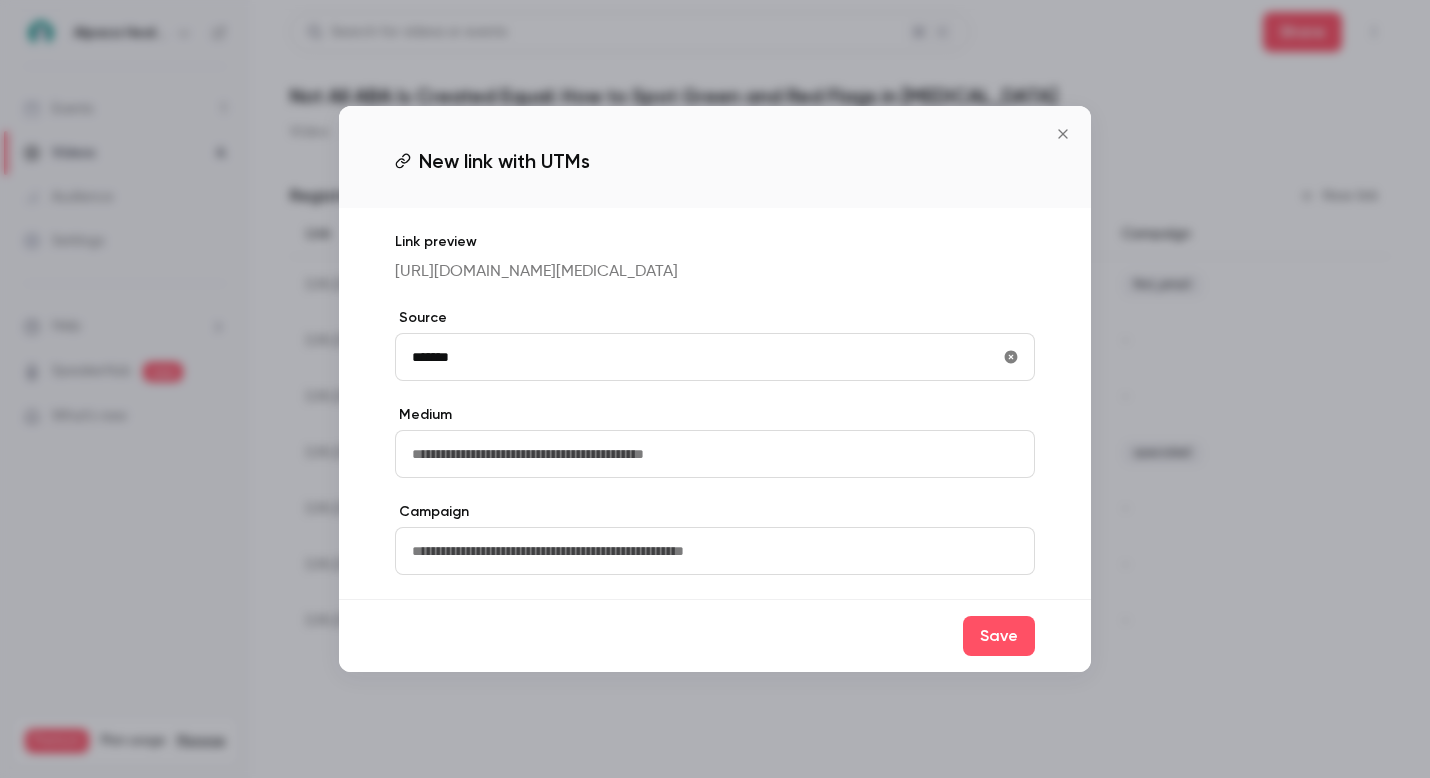 type on "*******" 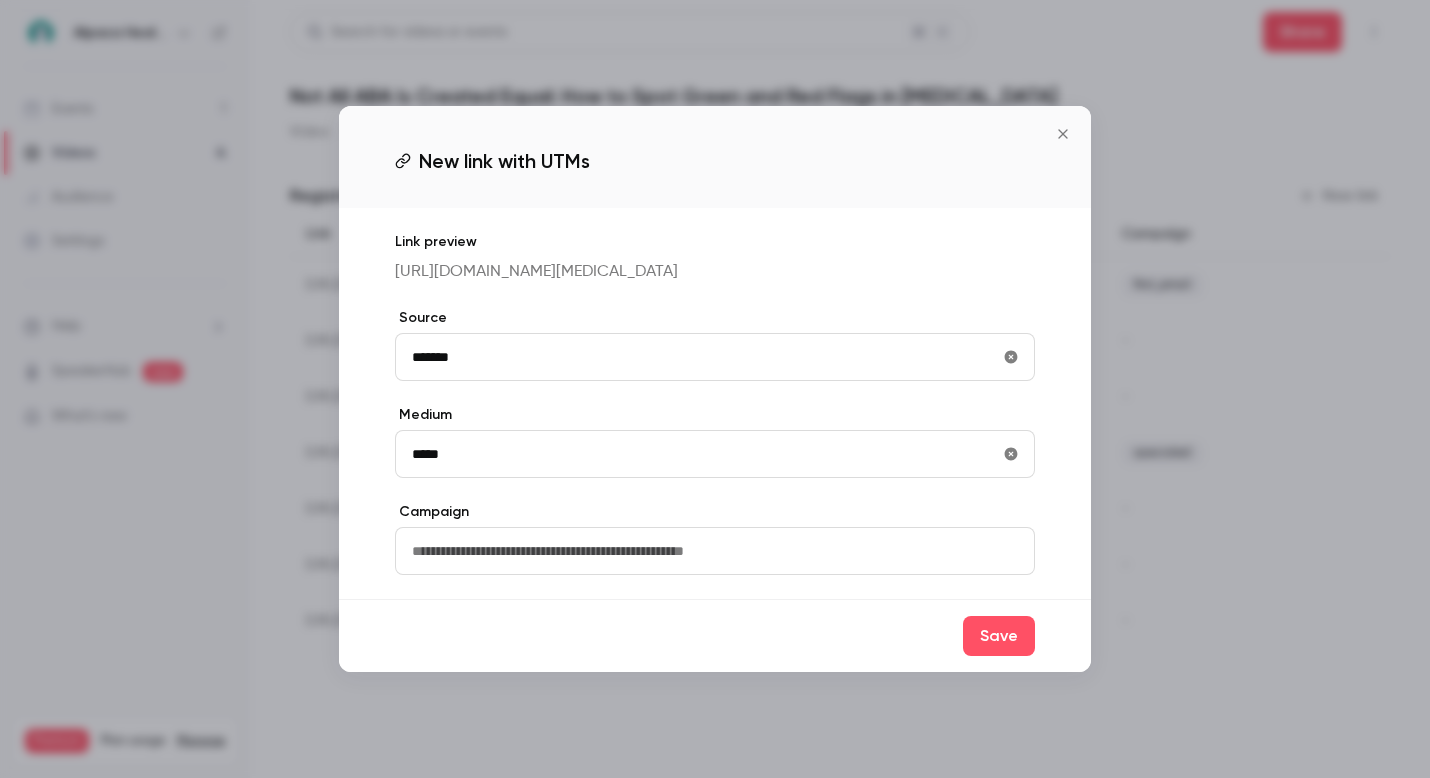 type on "*****" 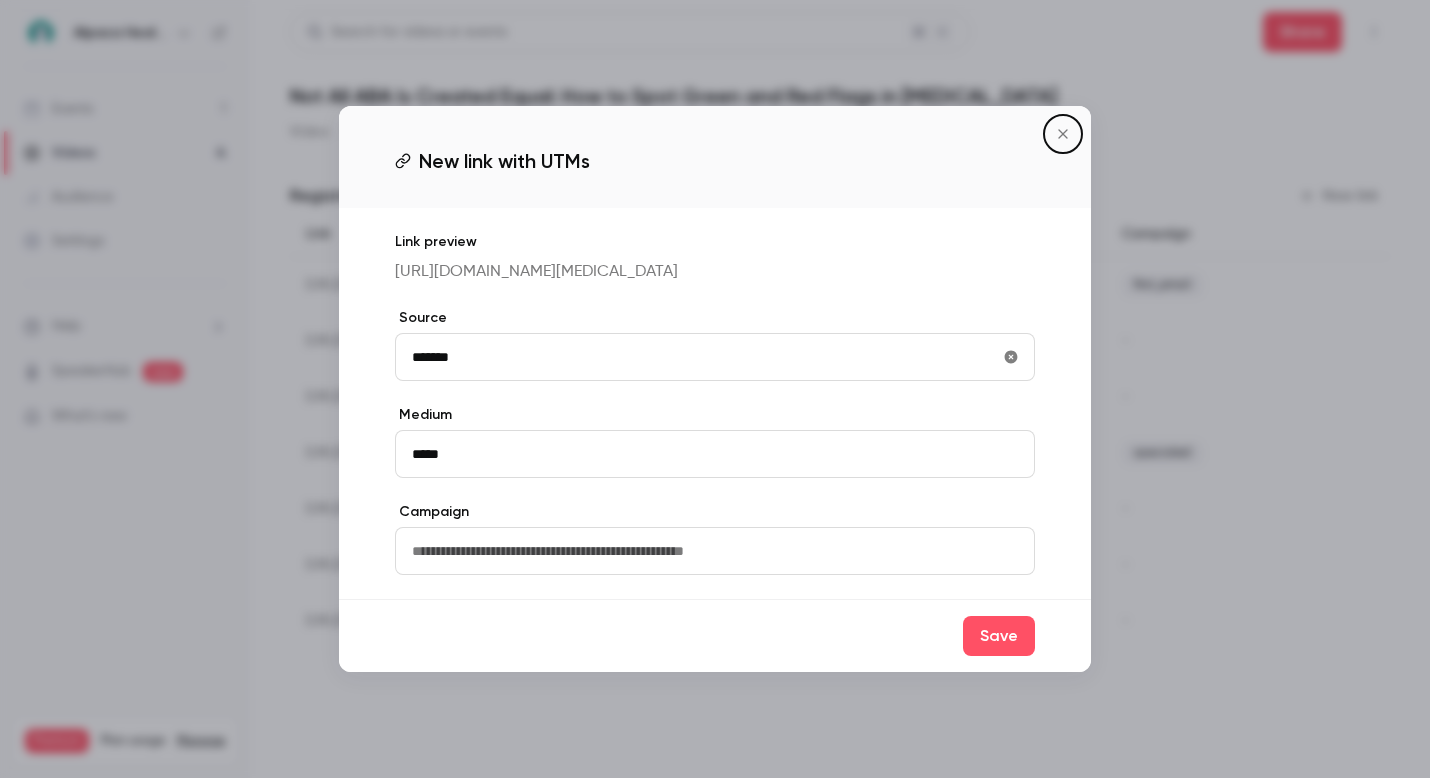 type 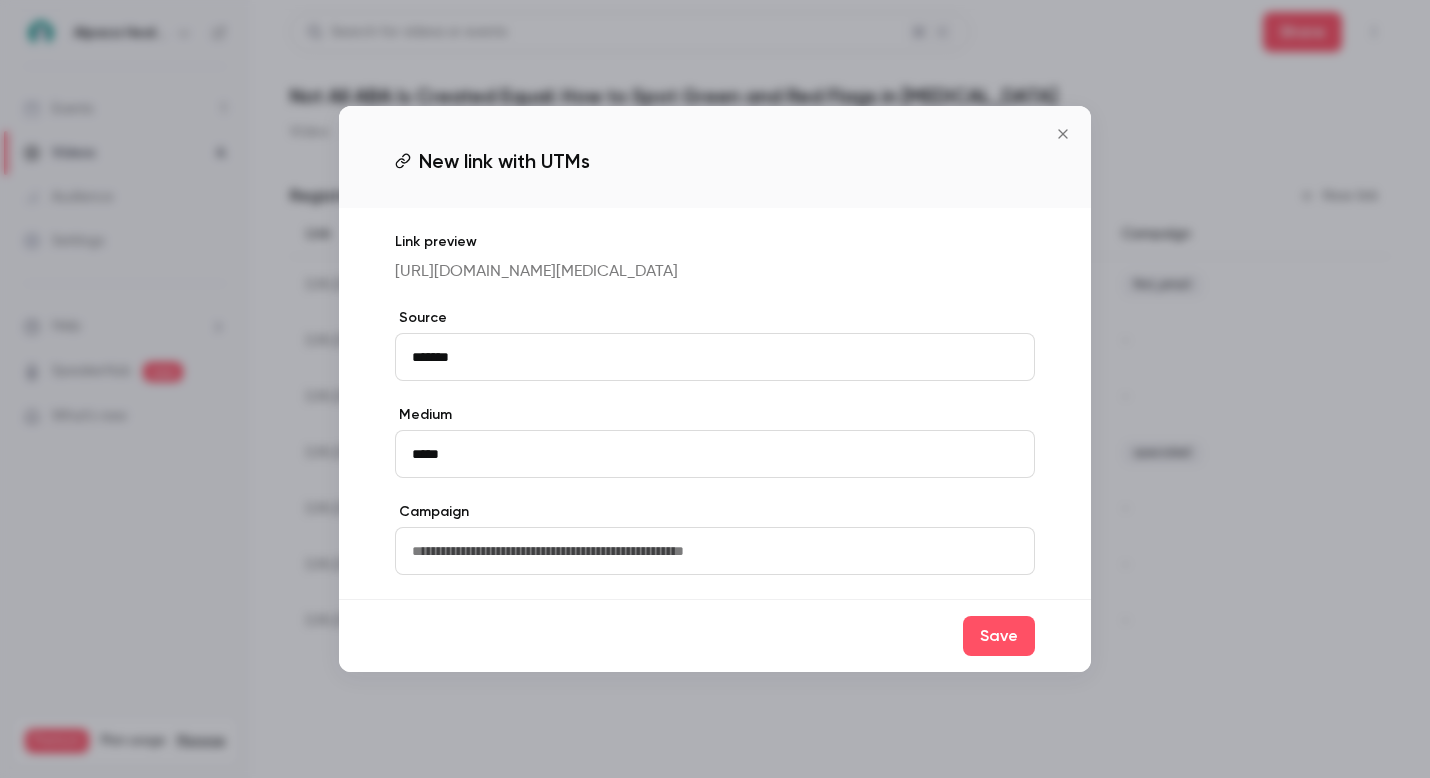 click at bounding box center (715, 551) 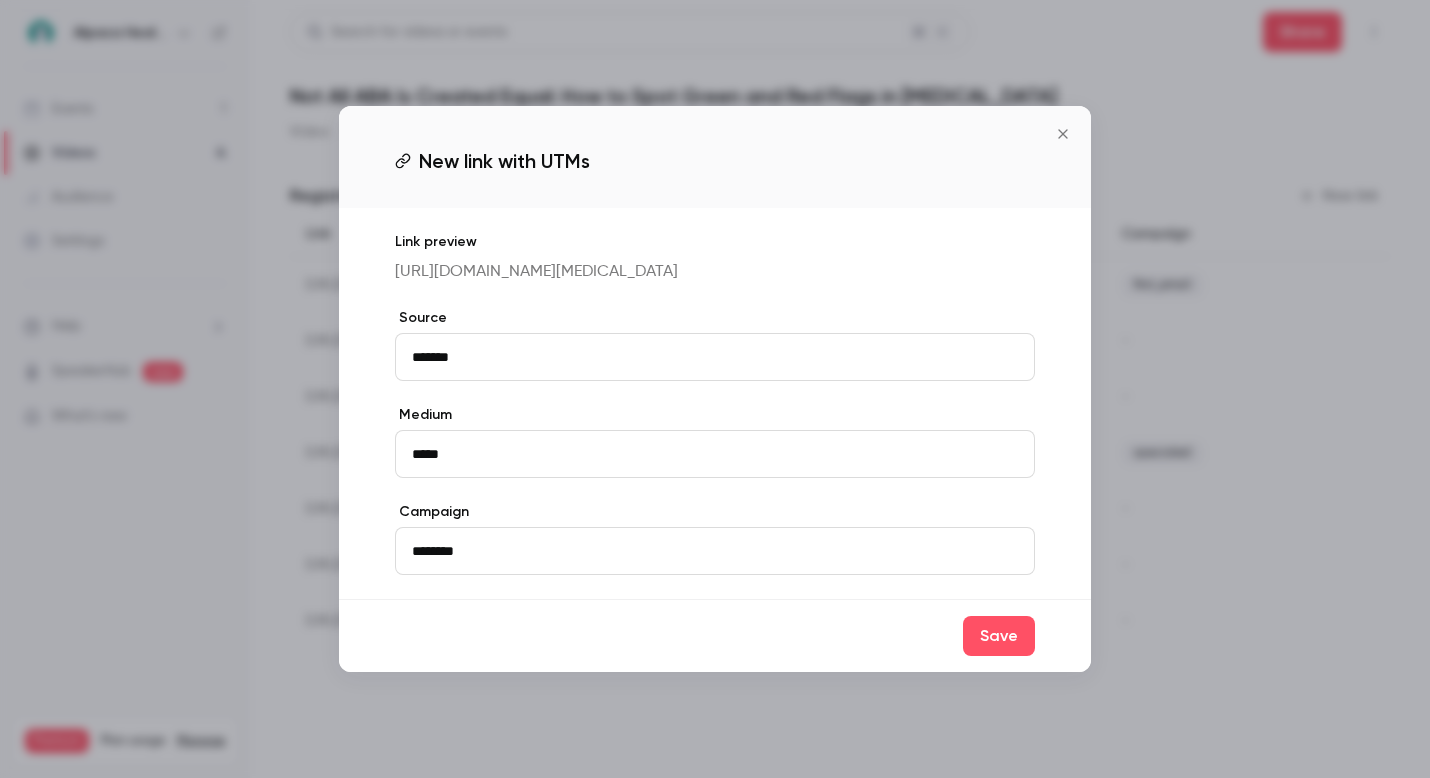 click on "Save" at bounding box center [715, 635] 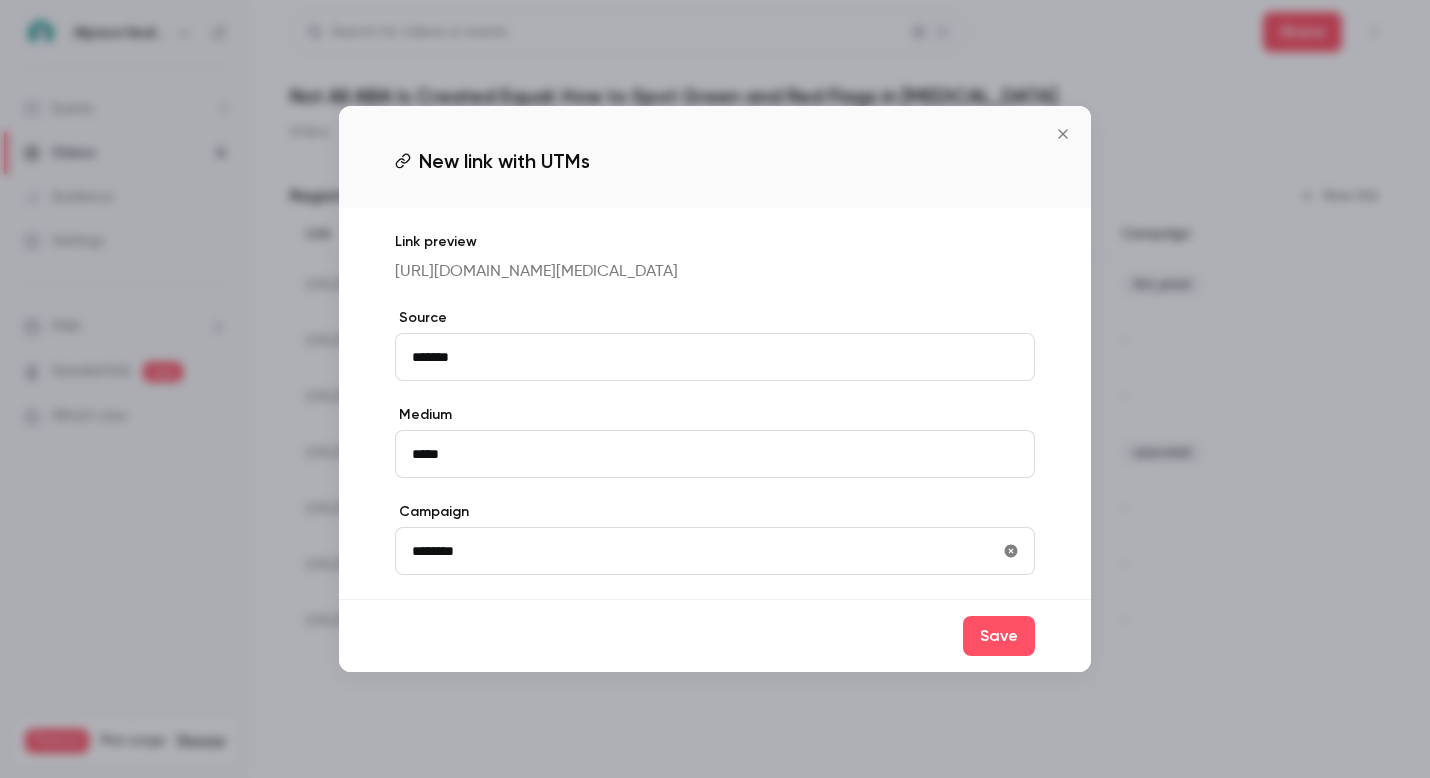 type on "**********" 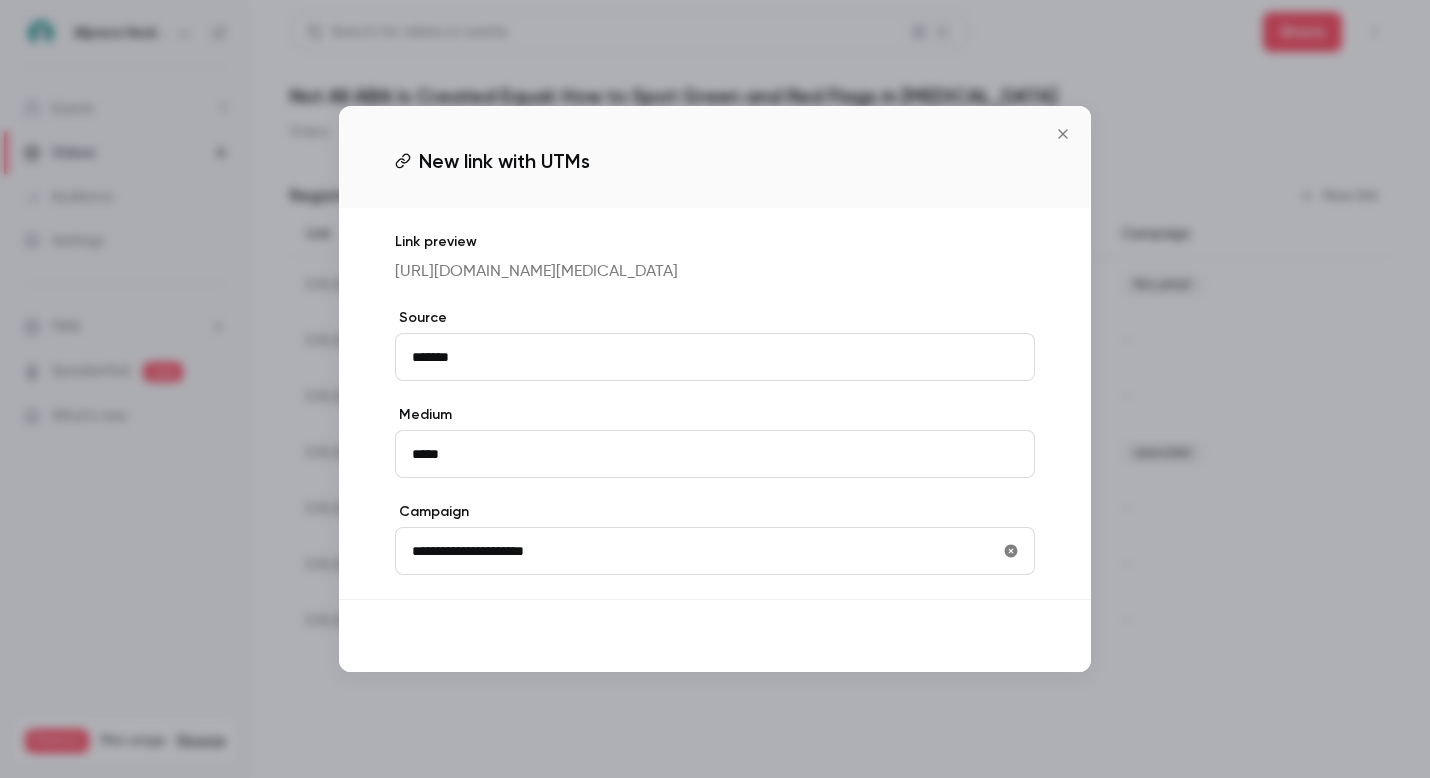 click on "Save" at bounding box center (999, 636) 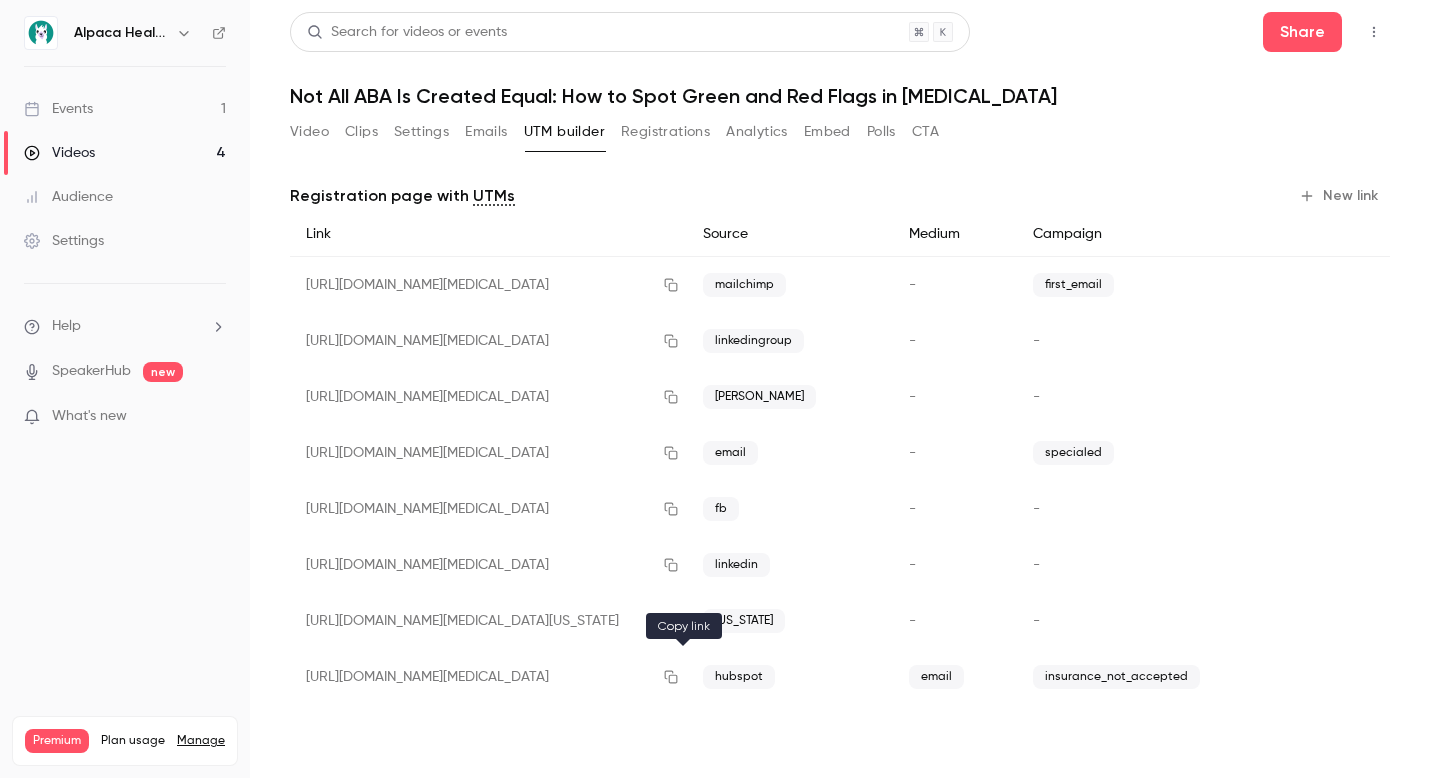 click 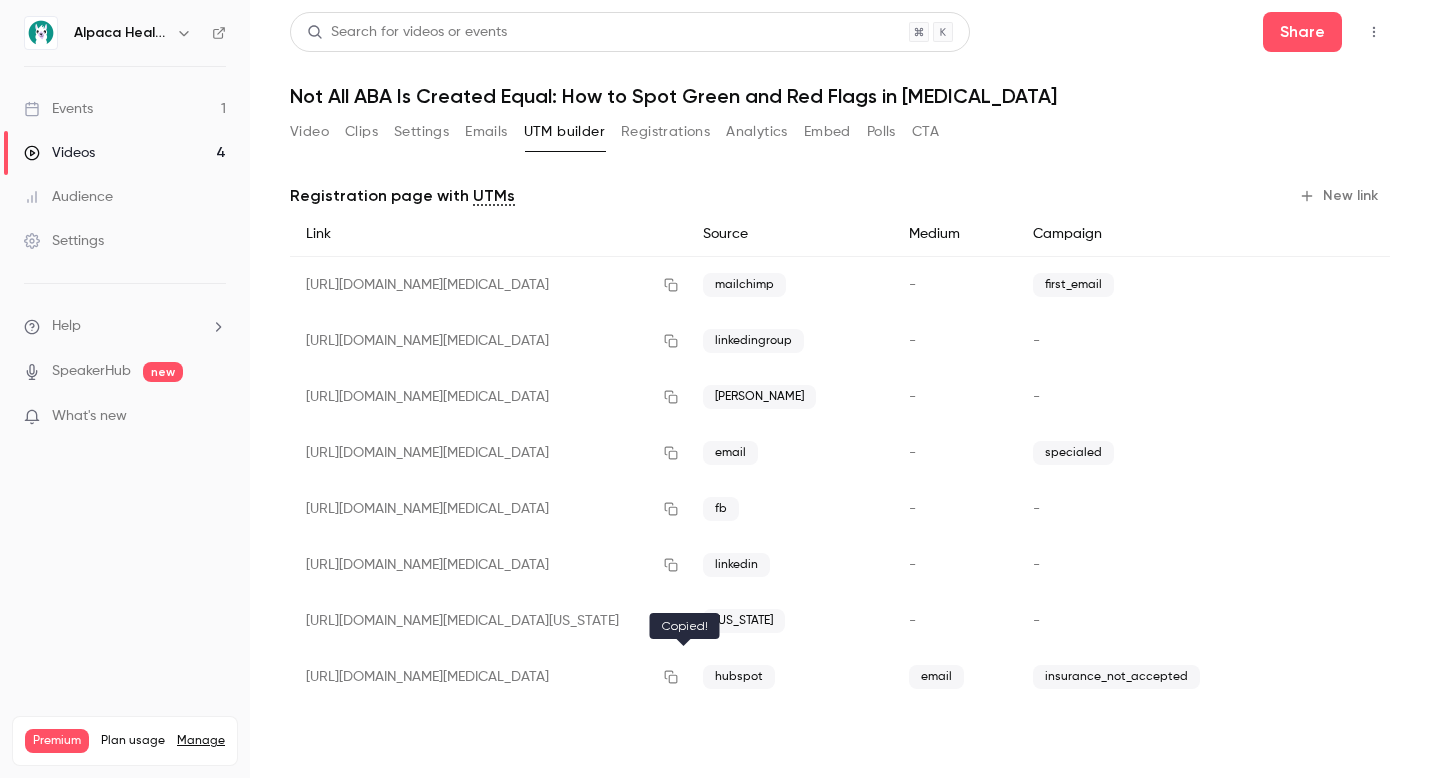 type 